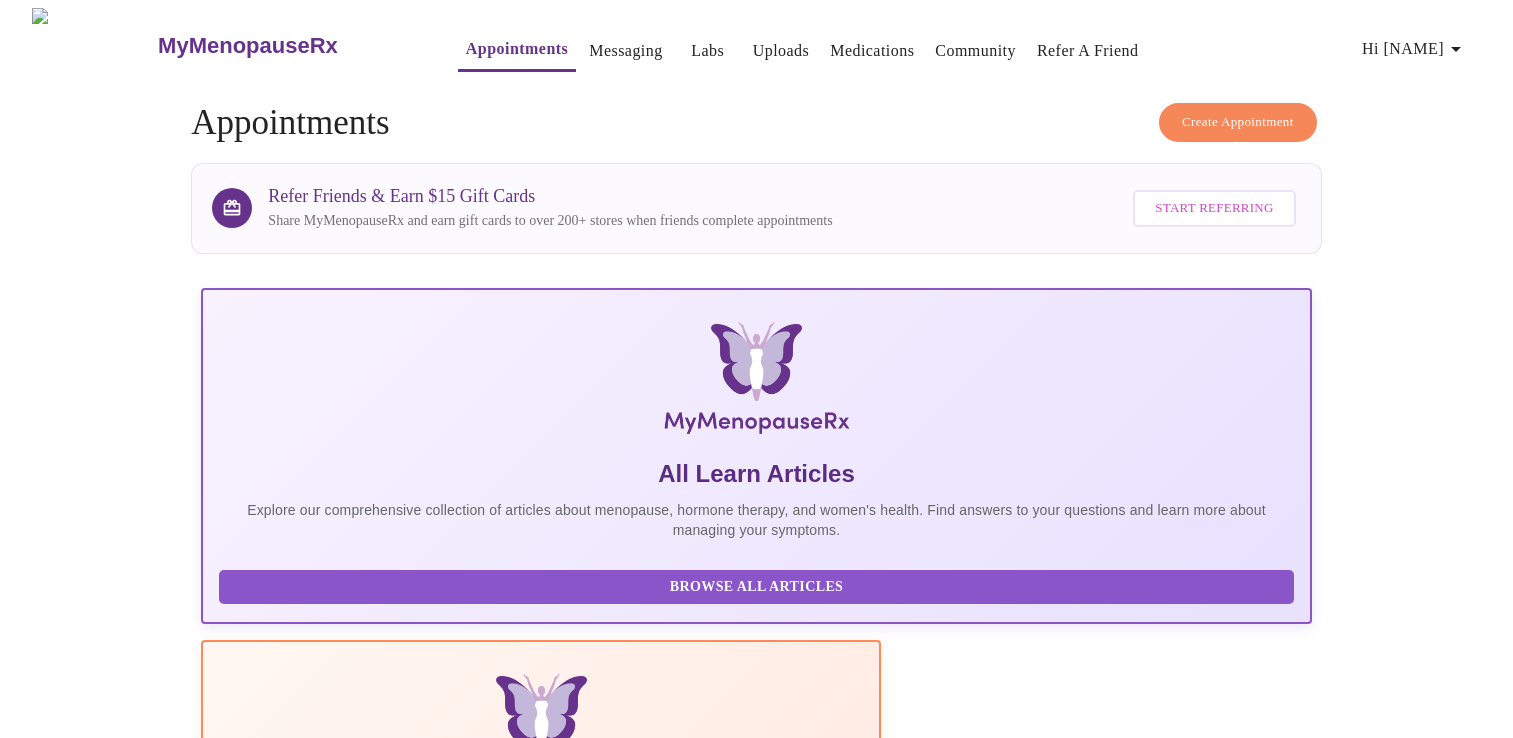 scroll, scrollTop: 353, scrollLeft: 0, axis: vertical 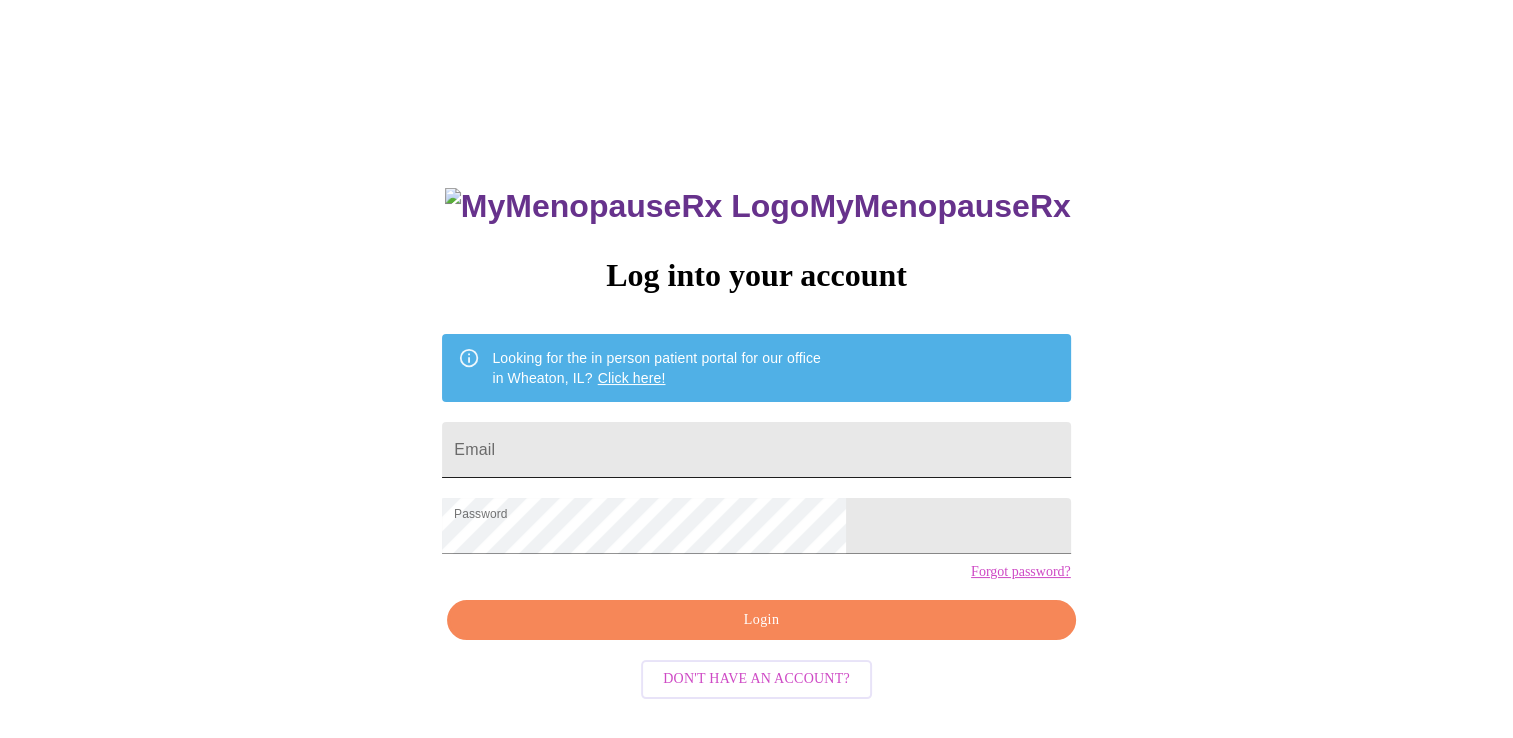 click on "Email" at bounding box center [756, 450] 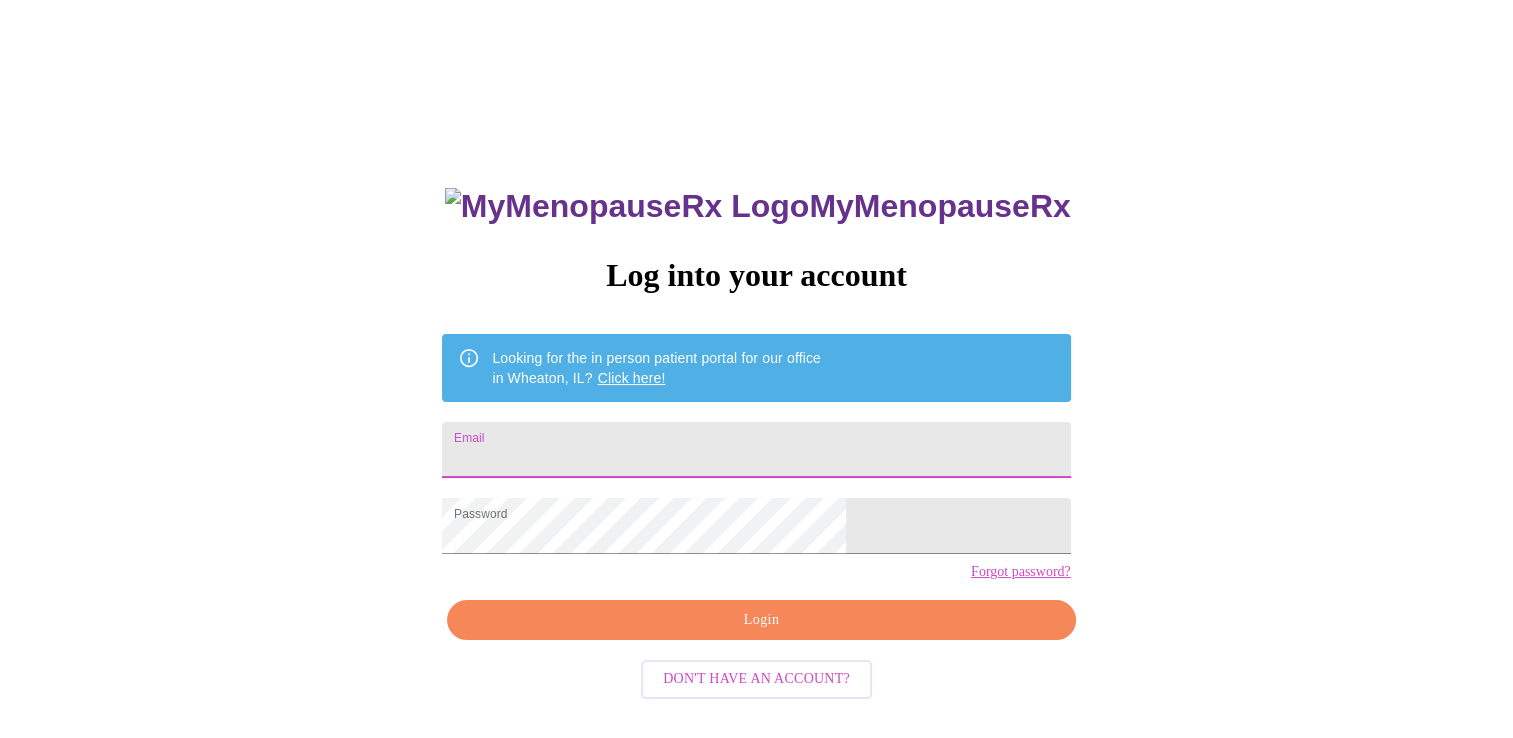 type on "[EMAIL]" 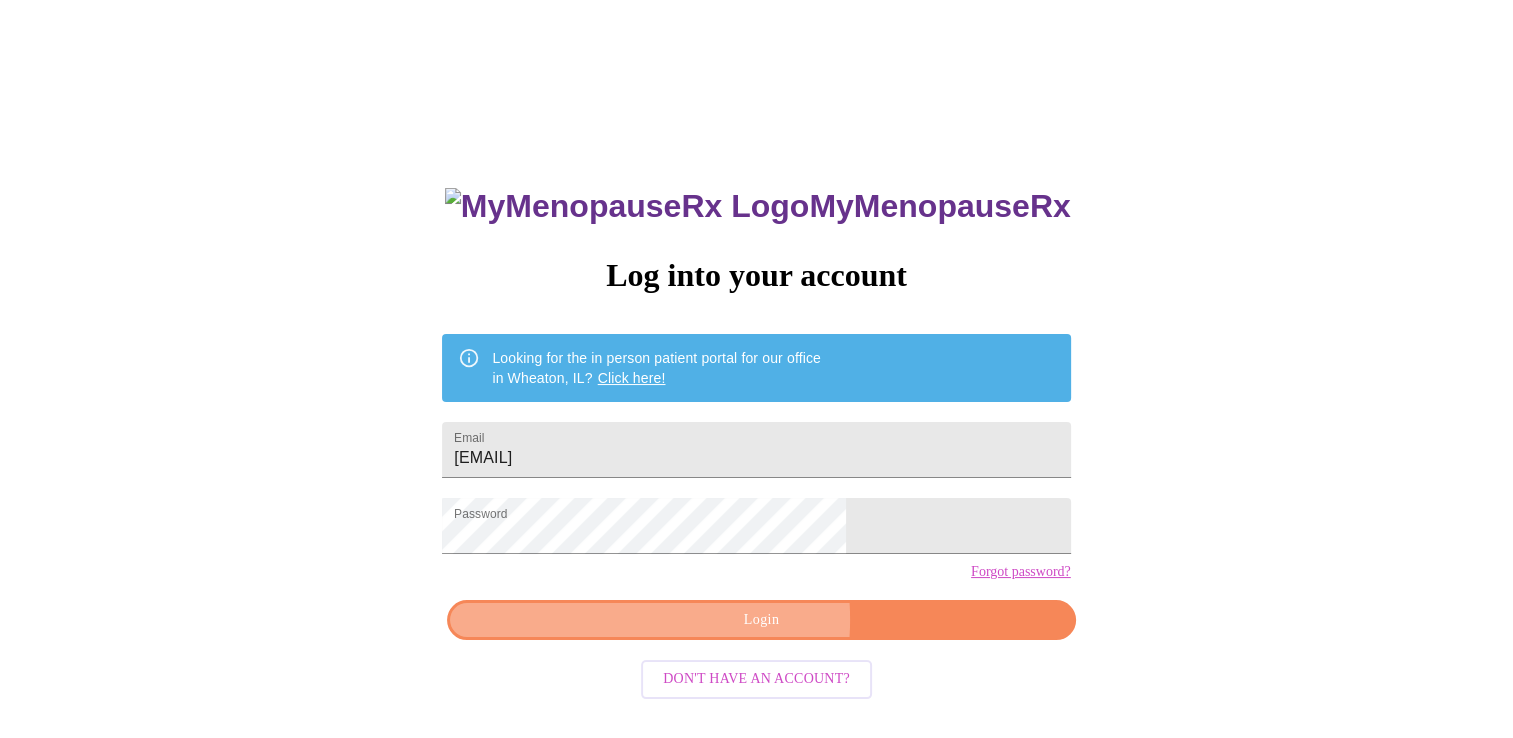 click on "Login" at bounding box center [761, 620] 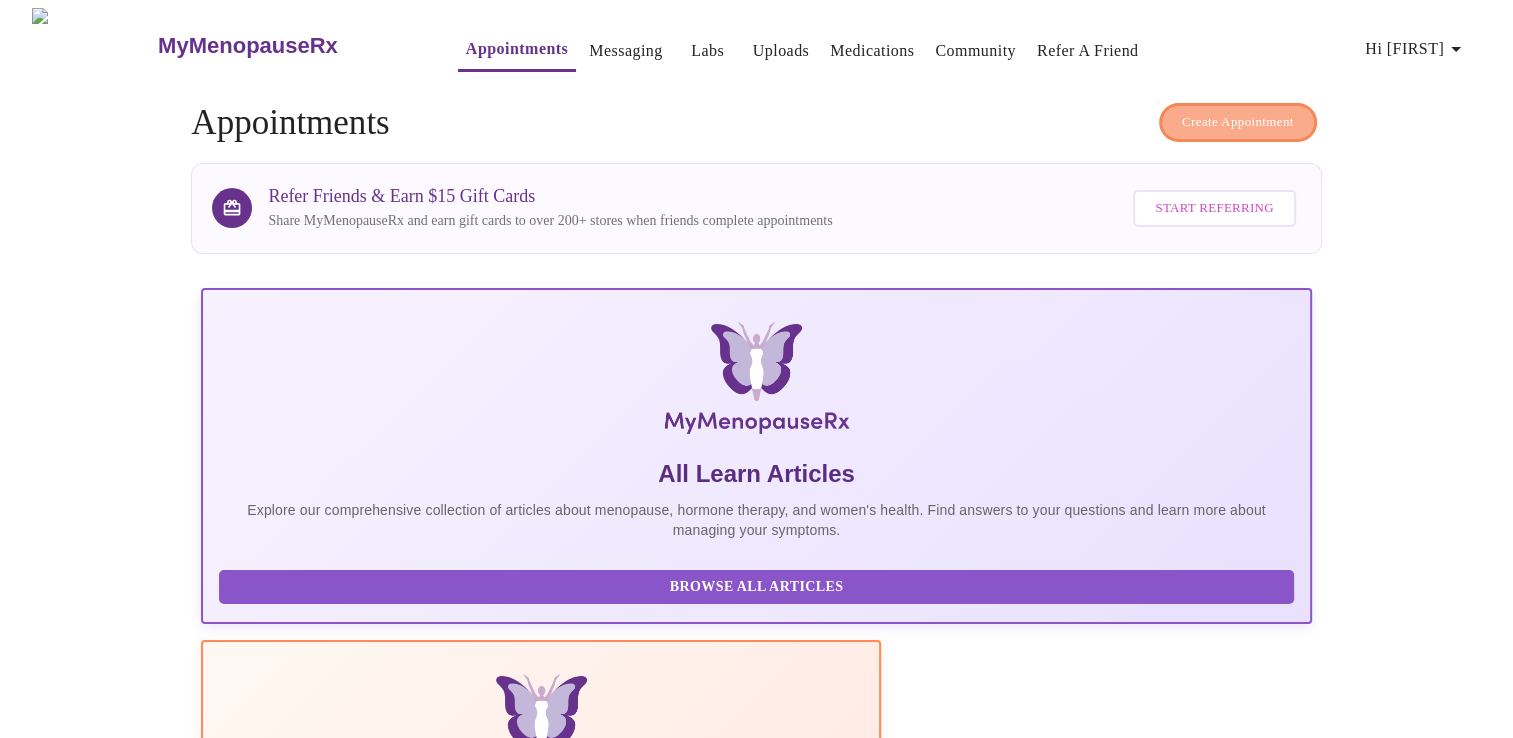 click on "Create Appointment" at bounding box center [1238, 122] 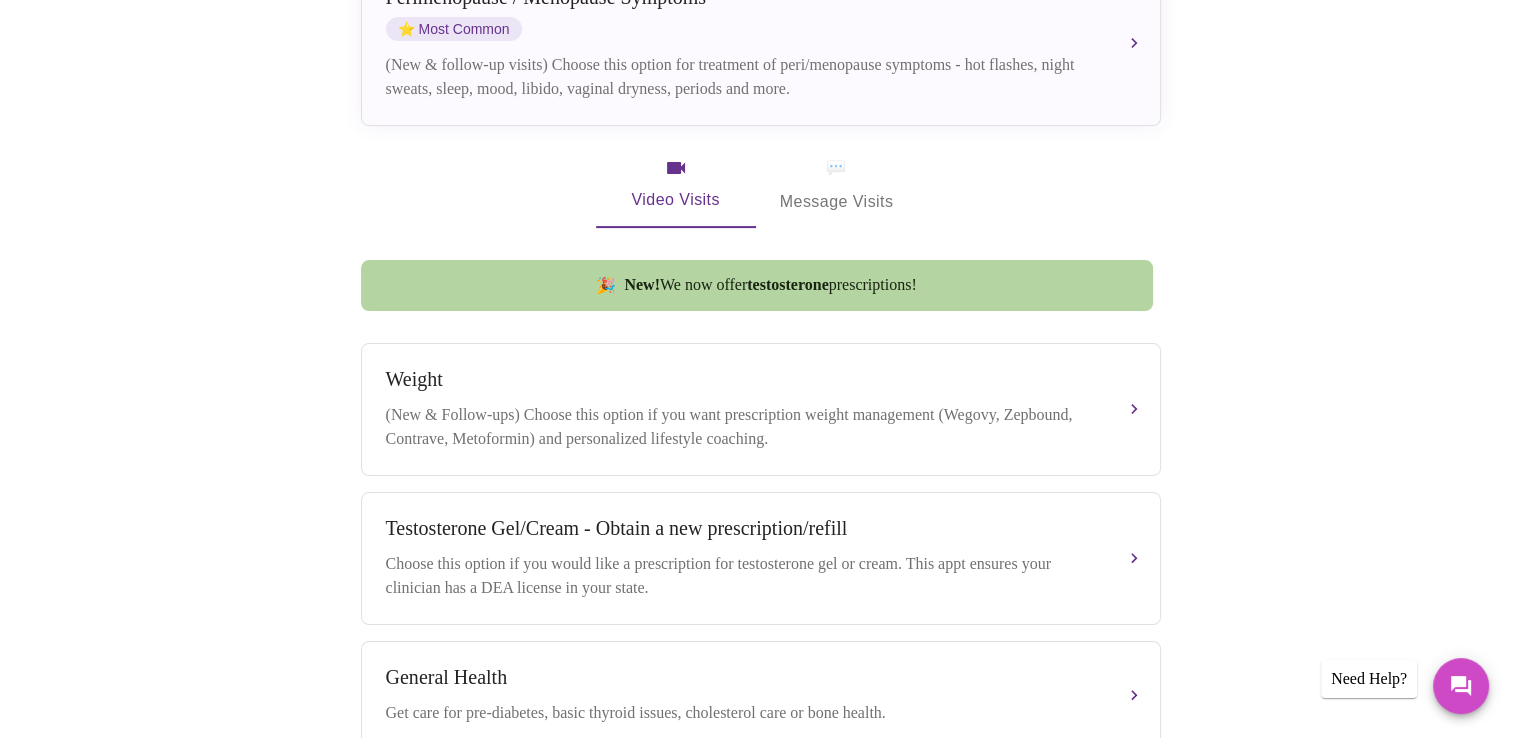 scroll, scrollTop: 209, scrollLeft: 0, axis: vertical 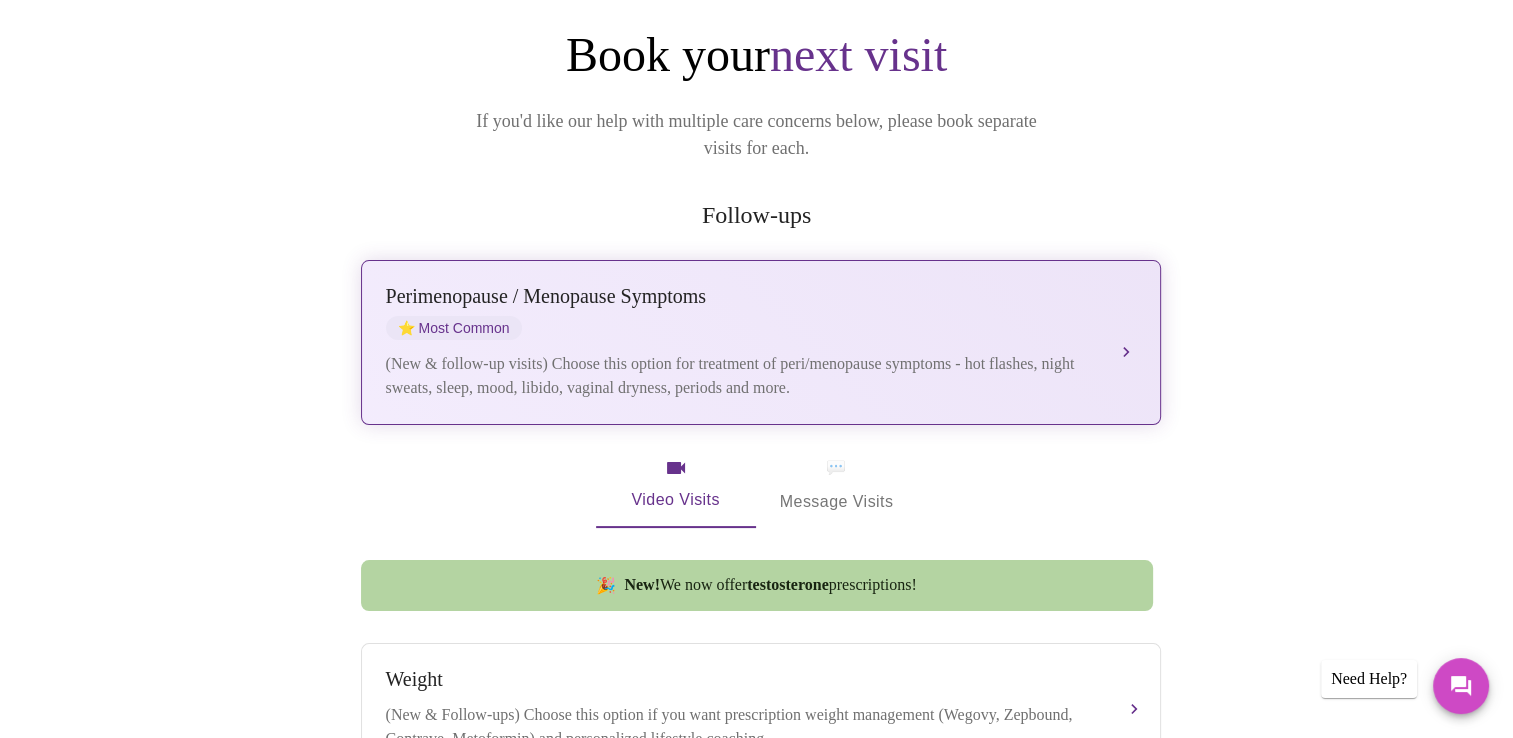 click on "(New & follow-up visits) Choose this option for treatment of peri/menopause symptoms - hot flashes, night sweats, sleep, mood, libido, vaginal dryness, periods and more." at bounding box center [741, 376] 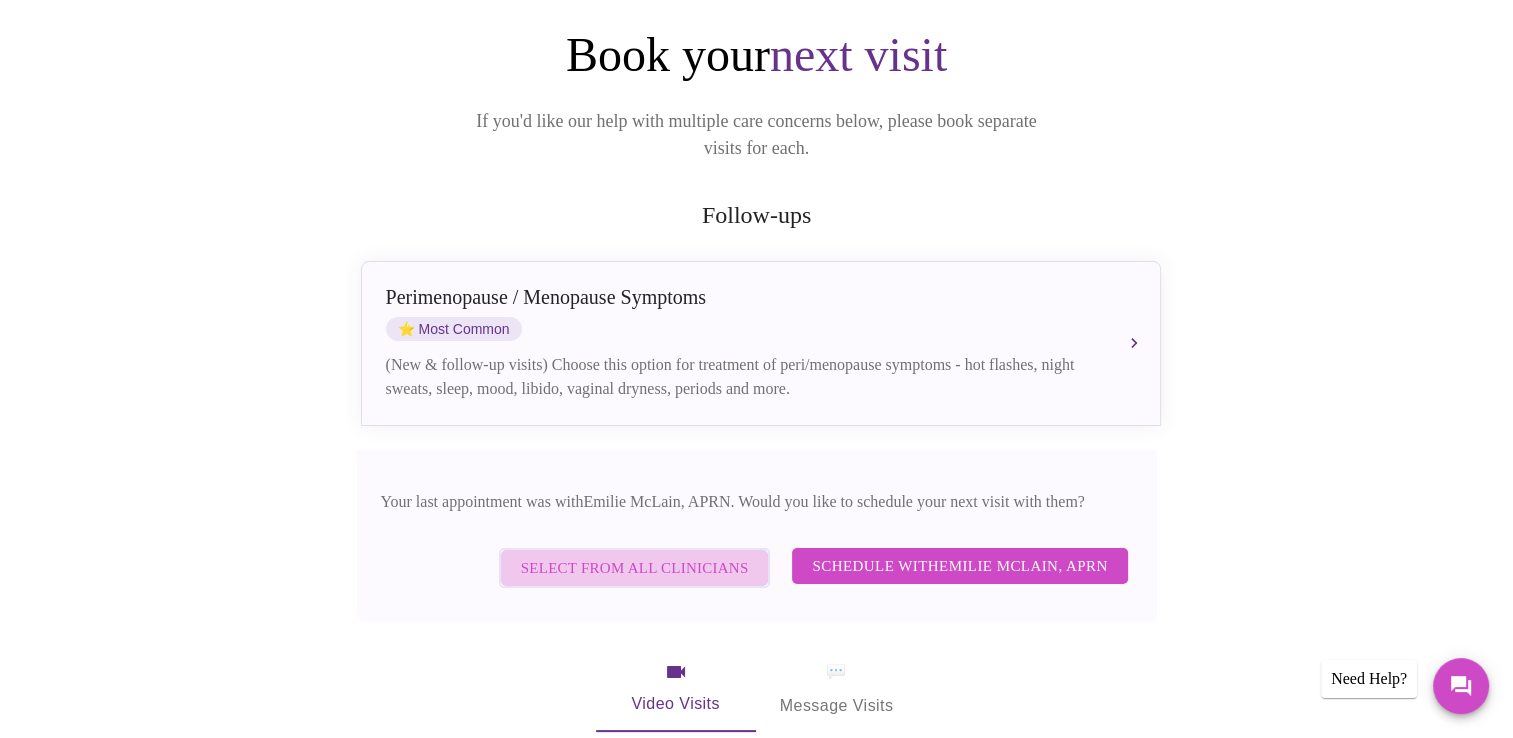 click on "Select from All Clinicians" at bounding box center (635, 568) 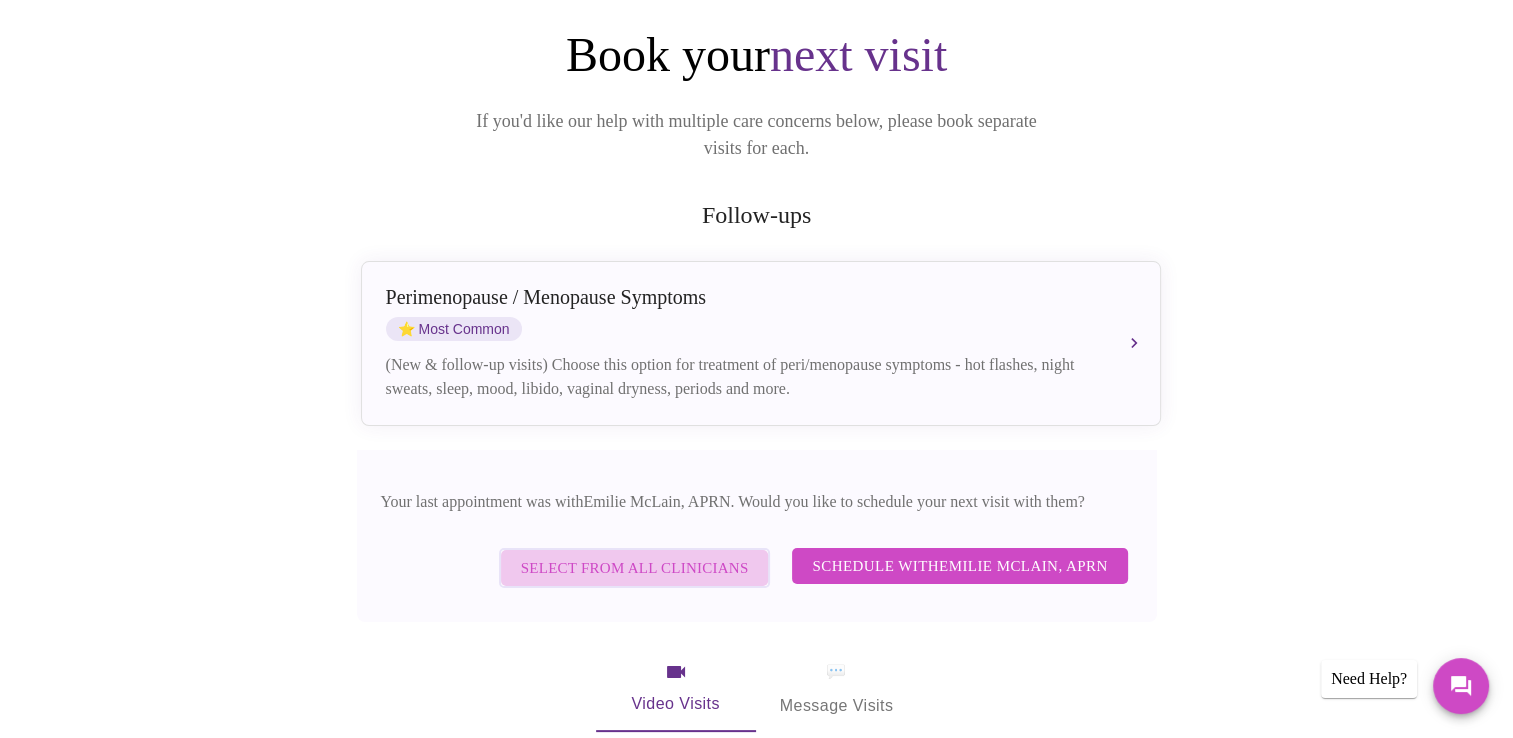 scroll, scrollTop: 46, scrollLeft: 0, axis: vertical 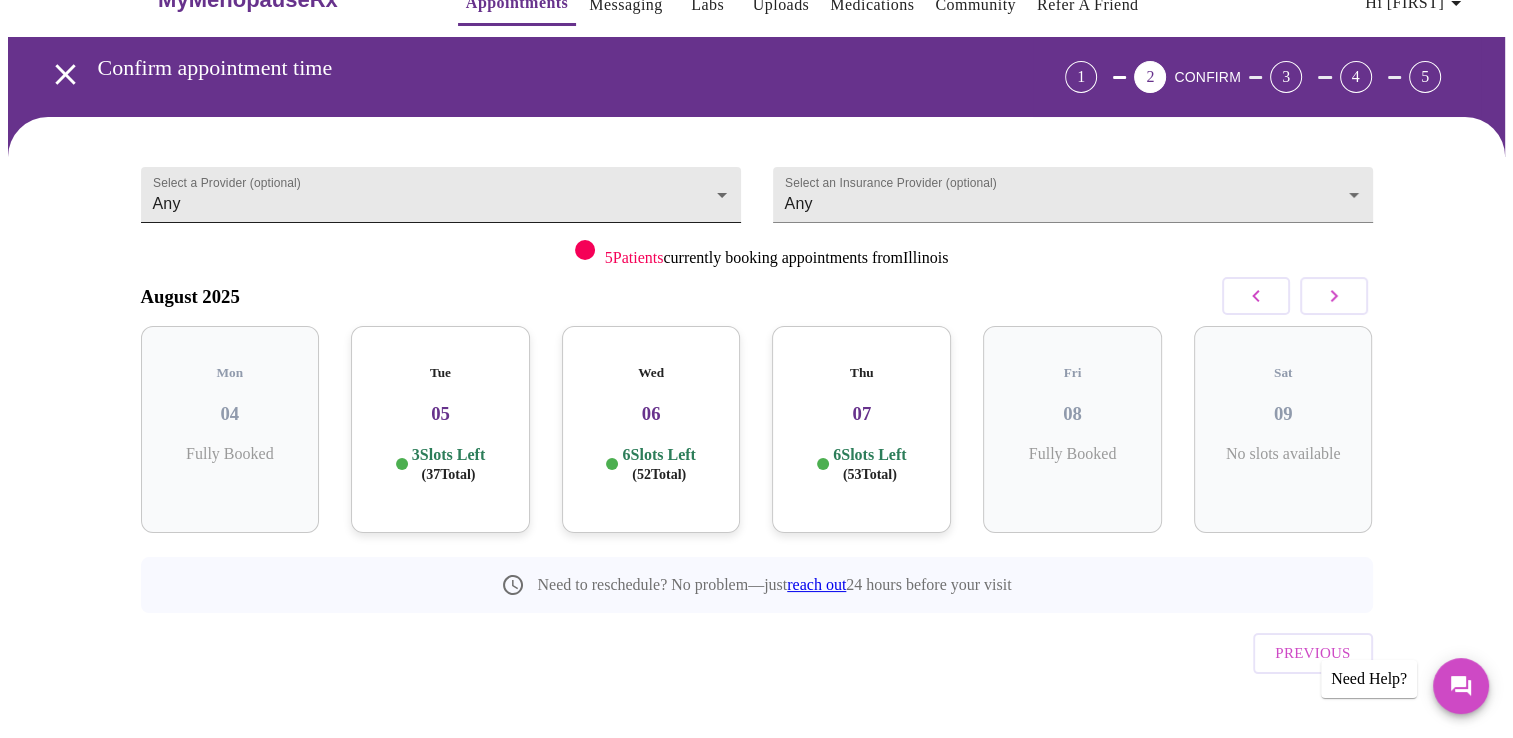 click on "MyMenopauseRx Appointments Messaging Labs Uploads Medications Community Refer a Friend Hi [FIRST] Confirm appointment time 1 2 CONFIRM 3 4 5 Select a Provider (optional) Any Any Select an Insurance Provider (optional) Any Any 5 Patients currently booking appointments from [STATE] [MONTH] [YEAR] Mon 04 Fully Booked Tue 05 3 Slots Left ( 37 Total) Wed 06 6 Slots Left ( 52 Total) Thu 07 6 Slots Left ( 53 Total) Fri 08 Fully Booked Sat 09 No slots available Need to reschedule? No problem—just reach out 24 hours before your visit Previous Need Help? Settings Billing Invoices Log out" at bounding box center (756, 368) 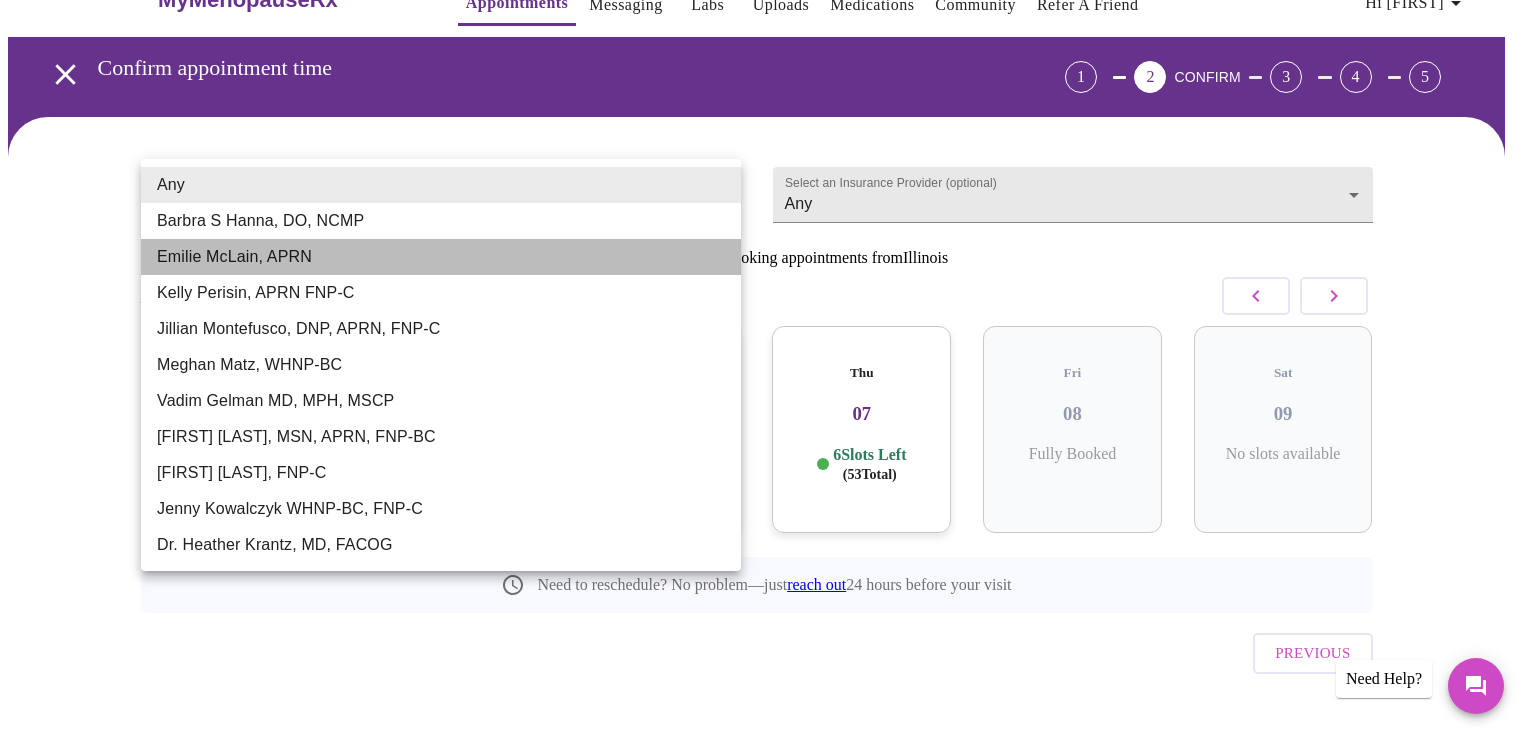 click on "Emilie McLain, APRN" at bounding box center [441, 257] 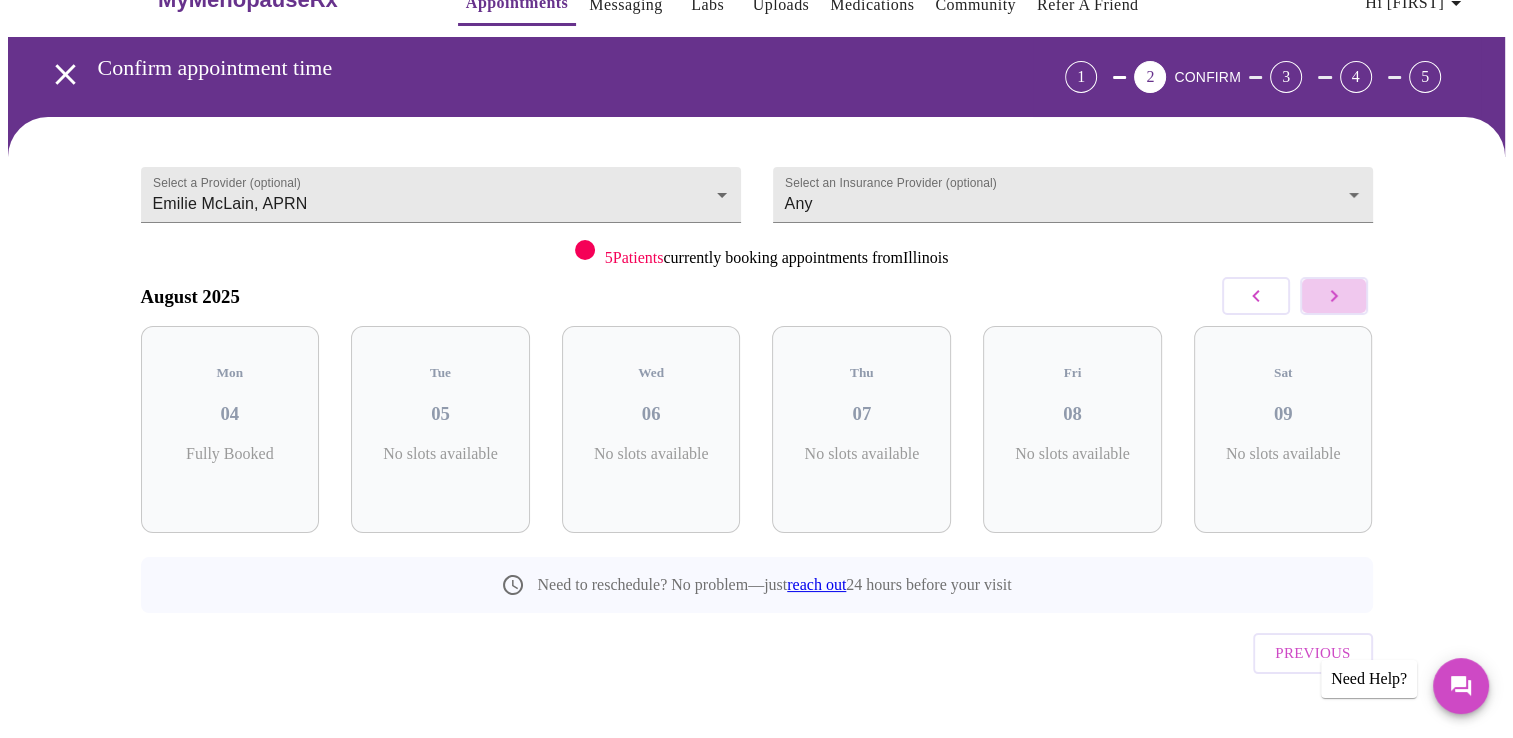 click 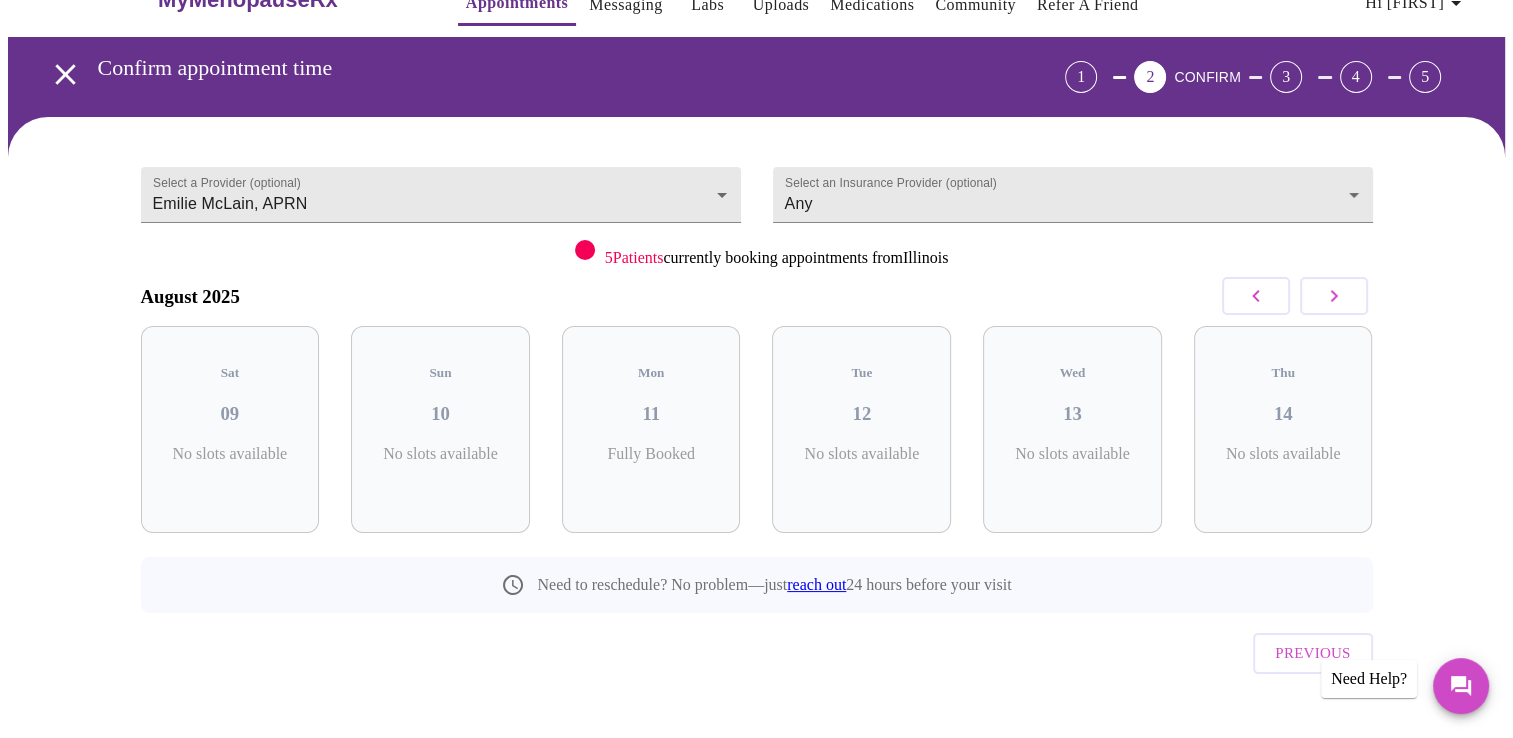 click 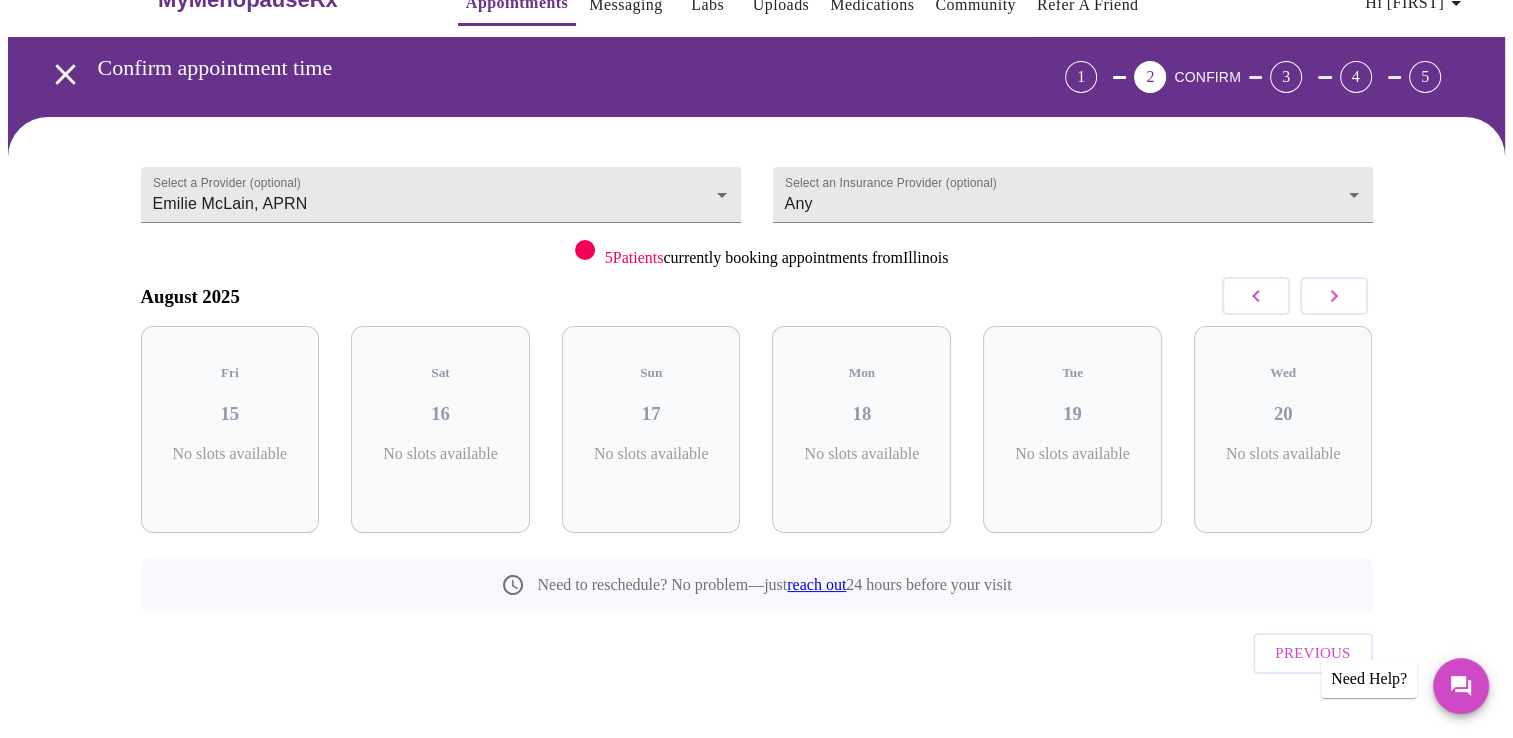 click 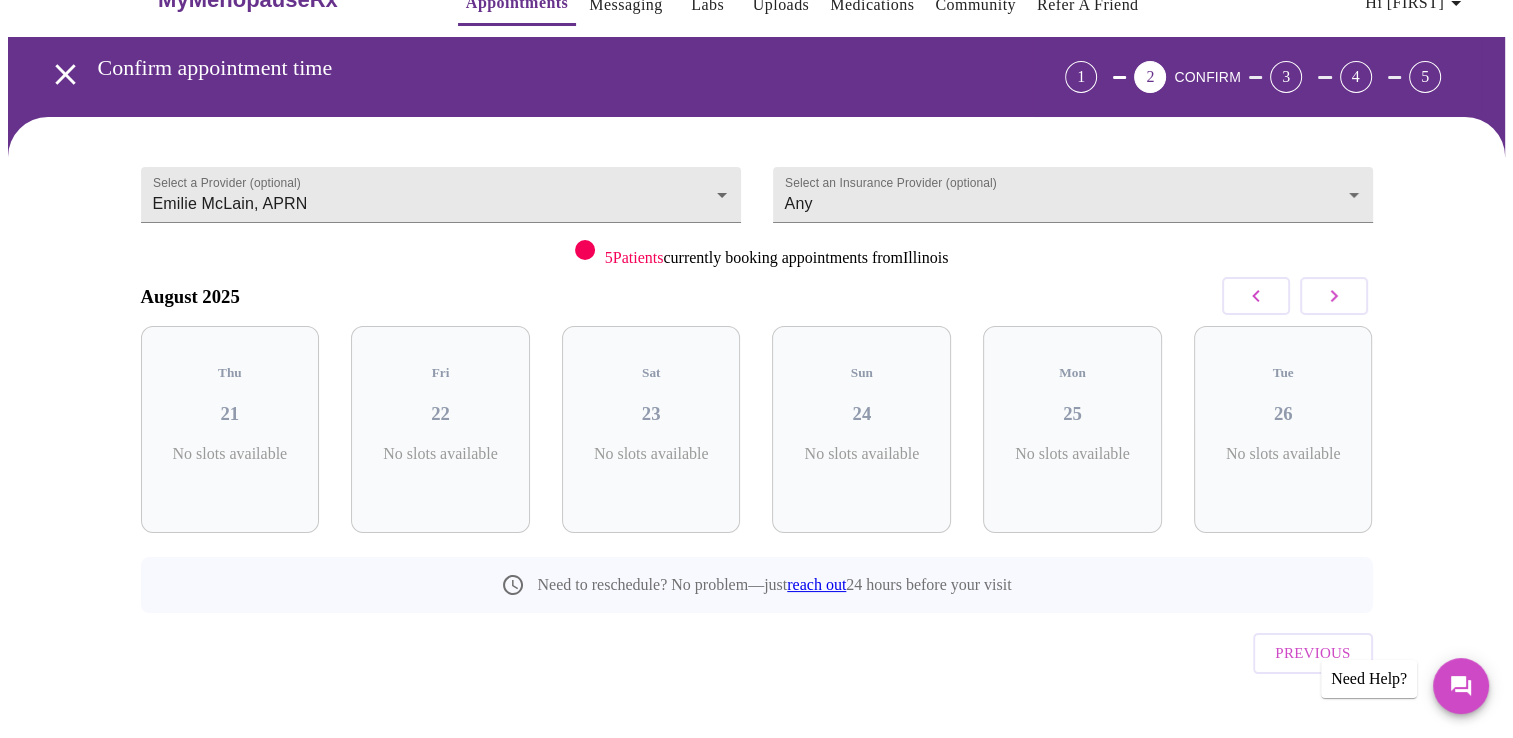click 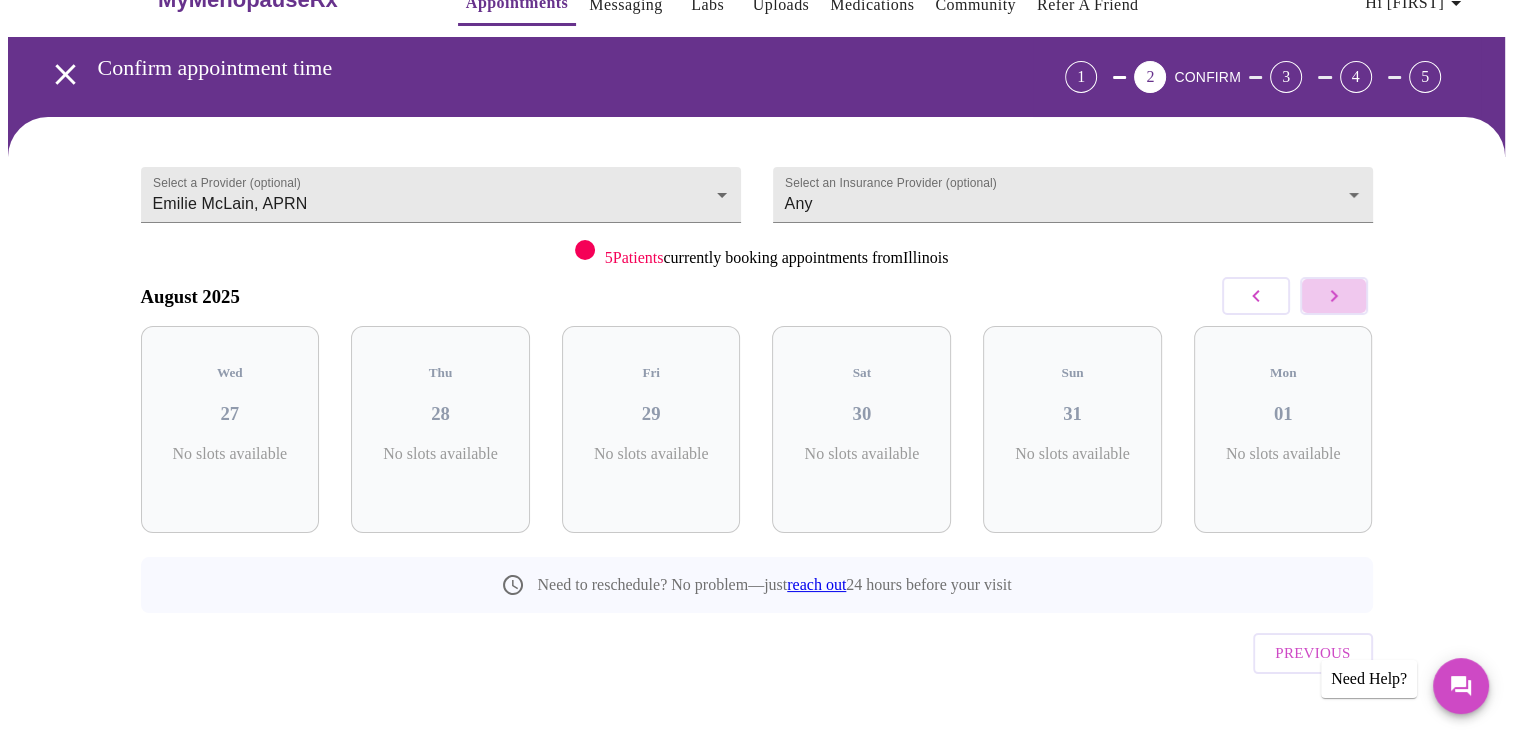 click 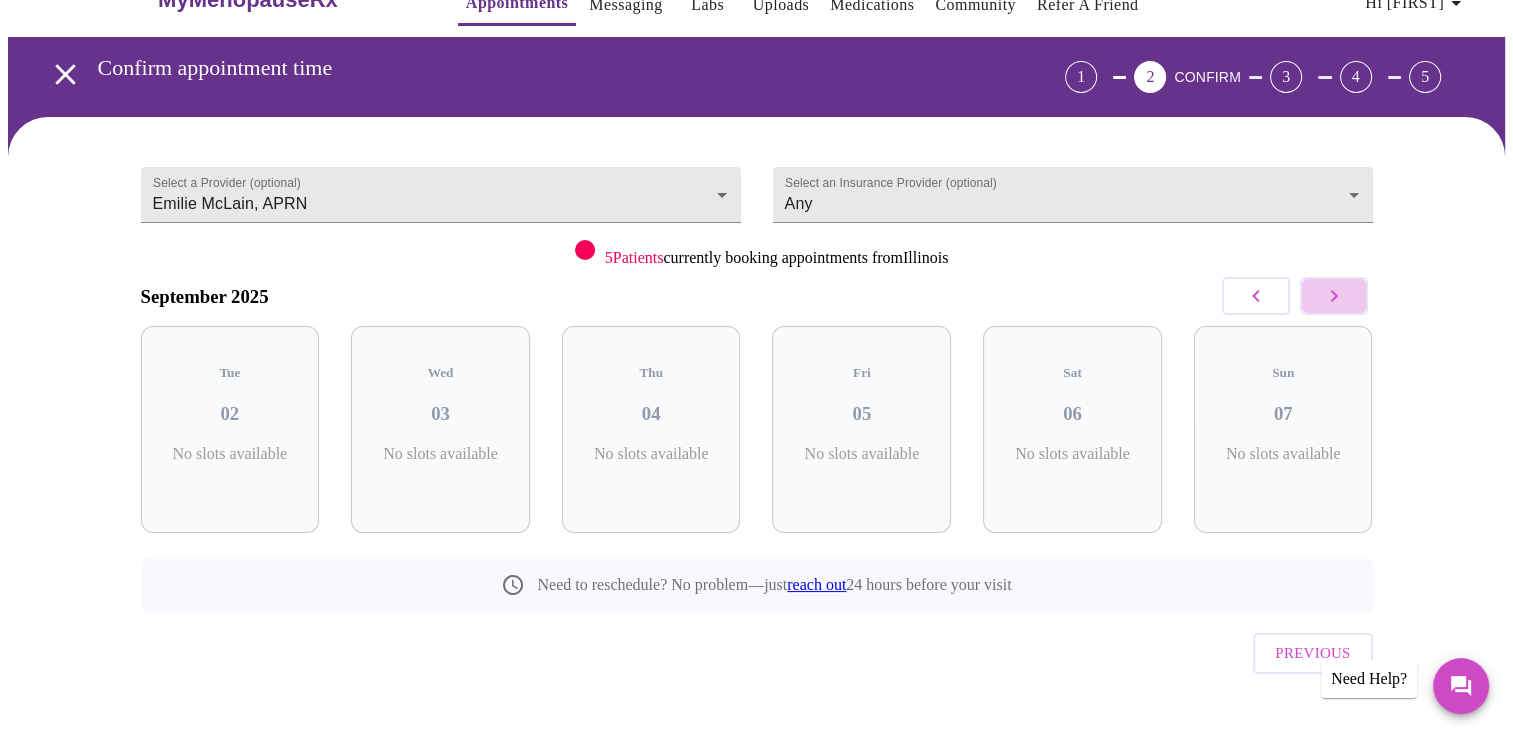 click 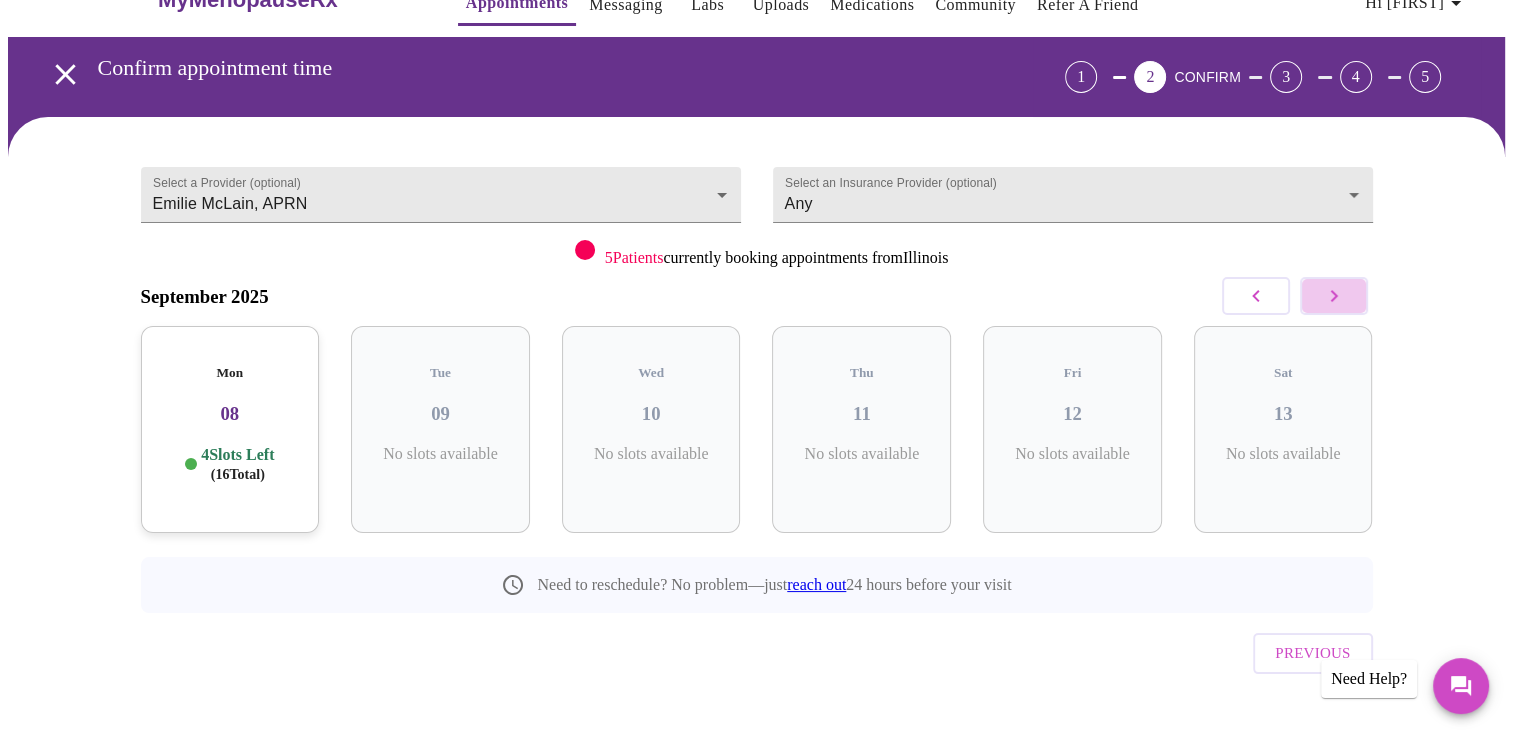click 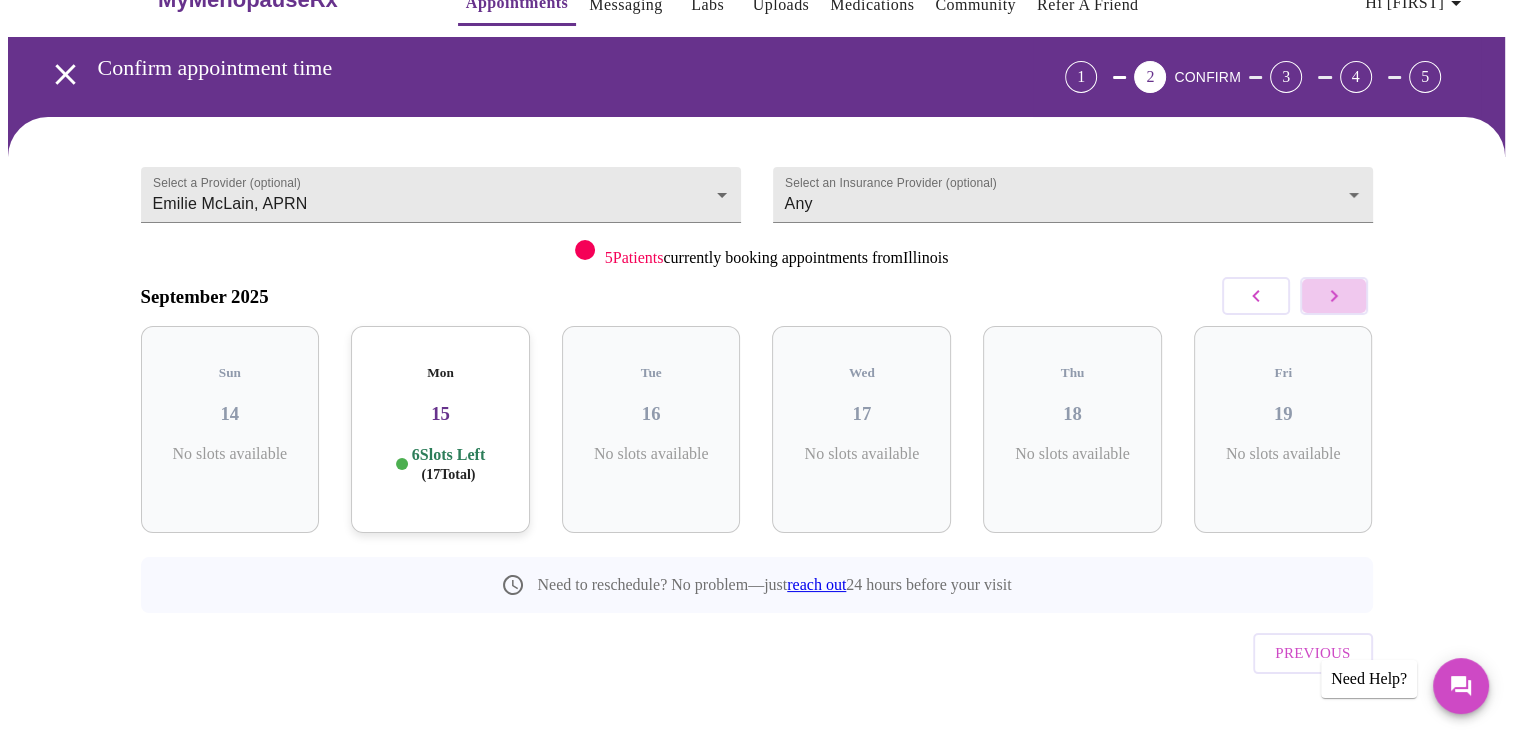 click 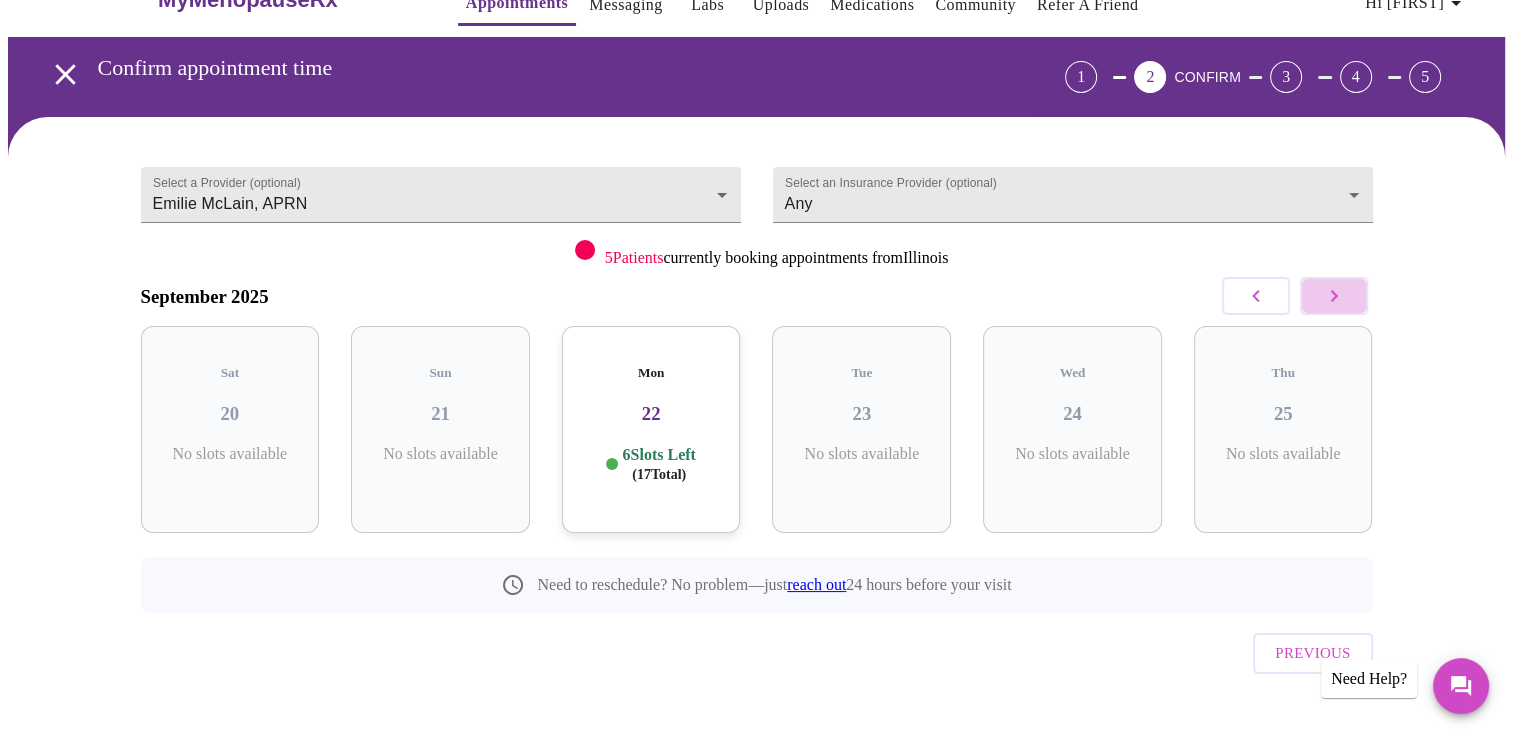 click 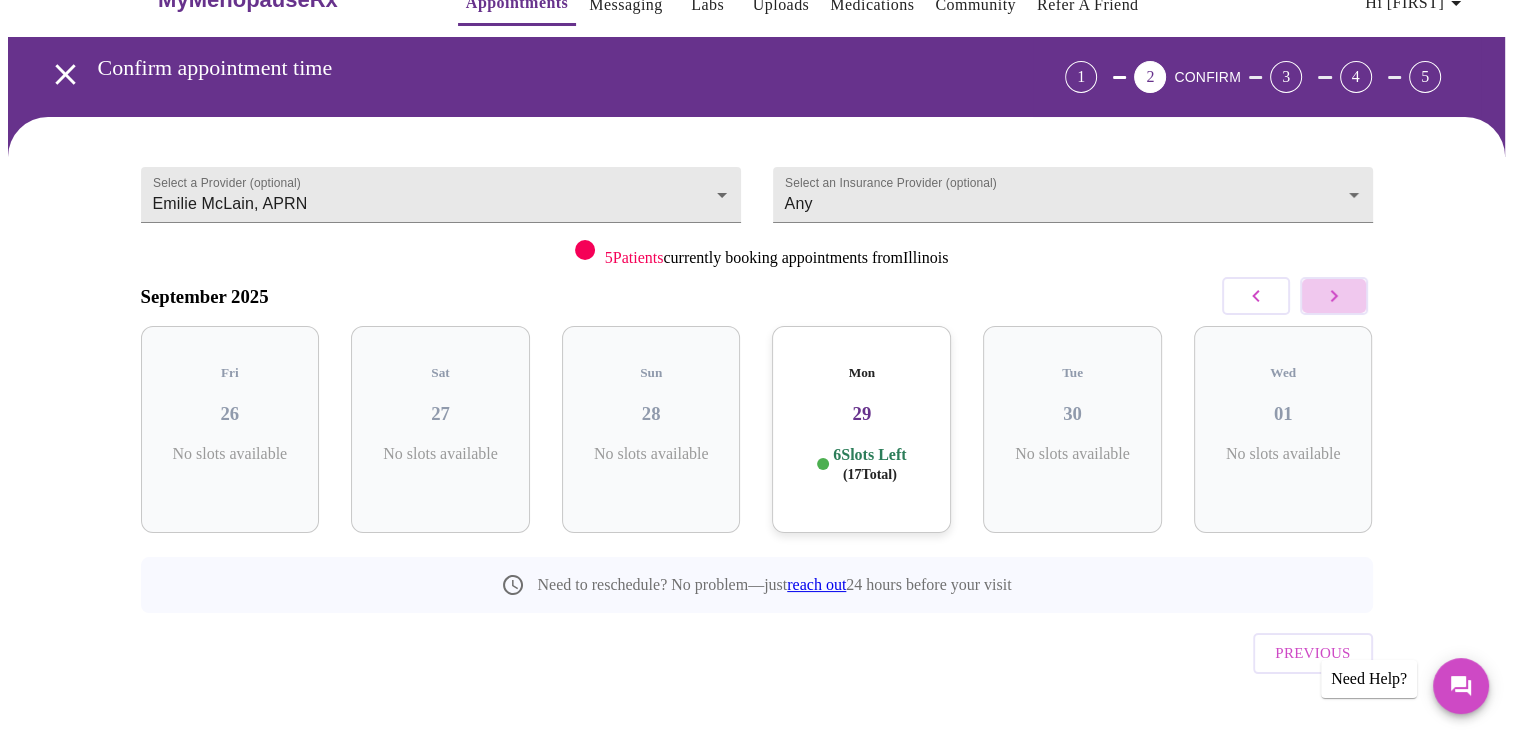 click 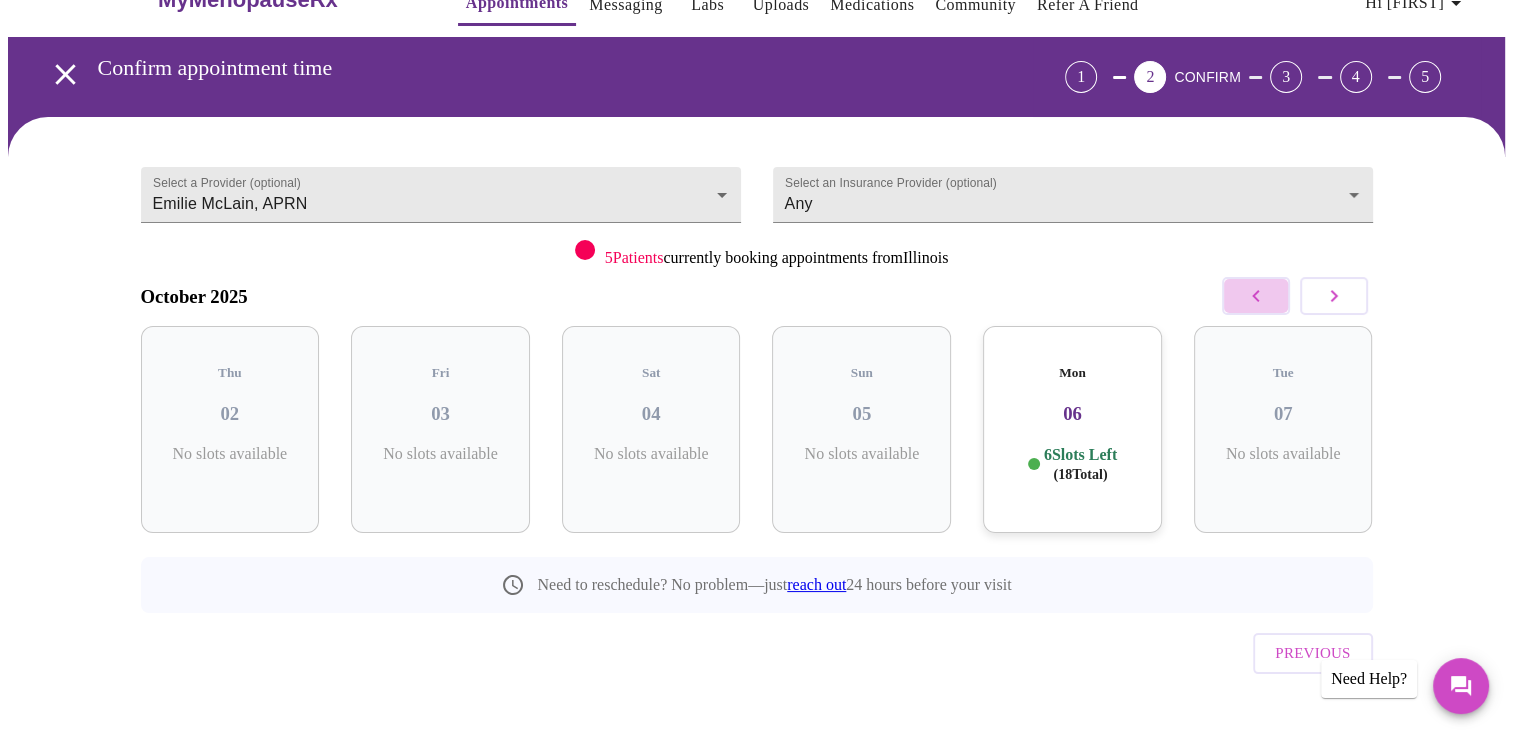 click at bounding box center (1256, 296) 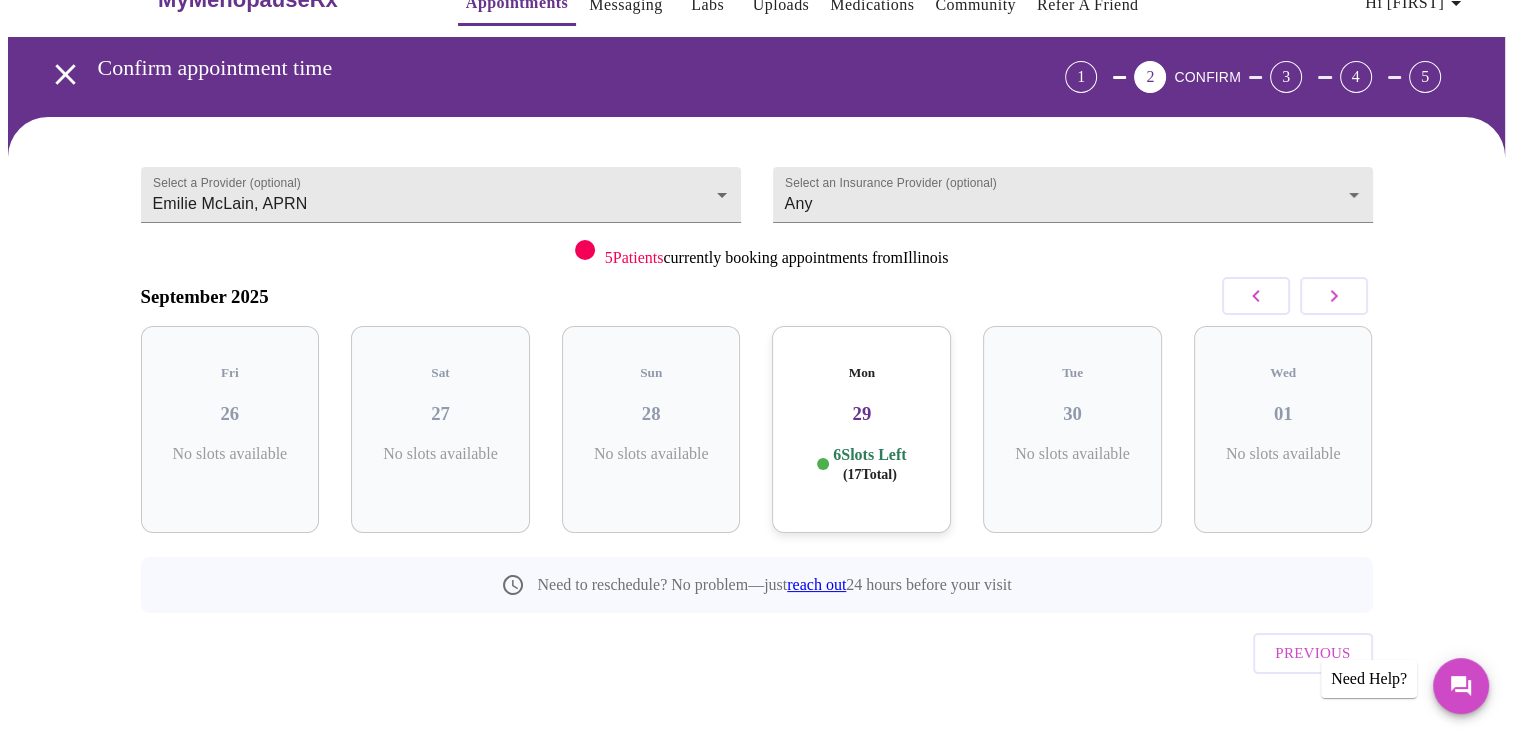 click on "01" at bounding box center [1283, 414] 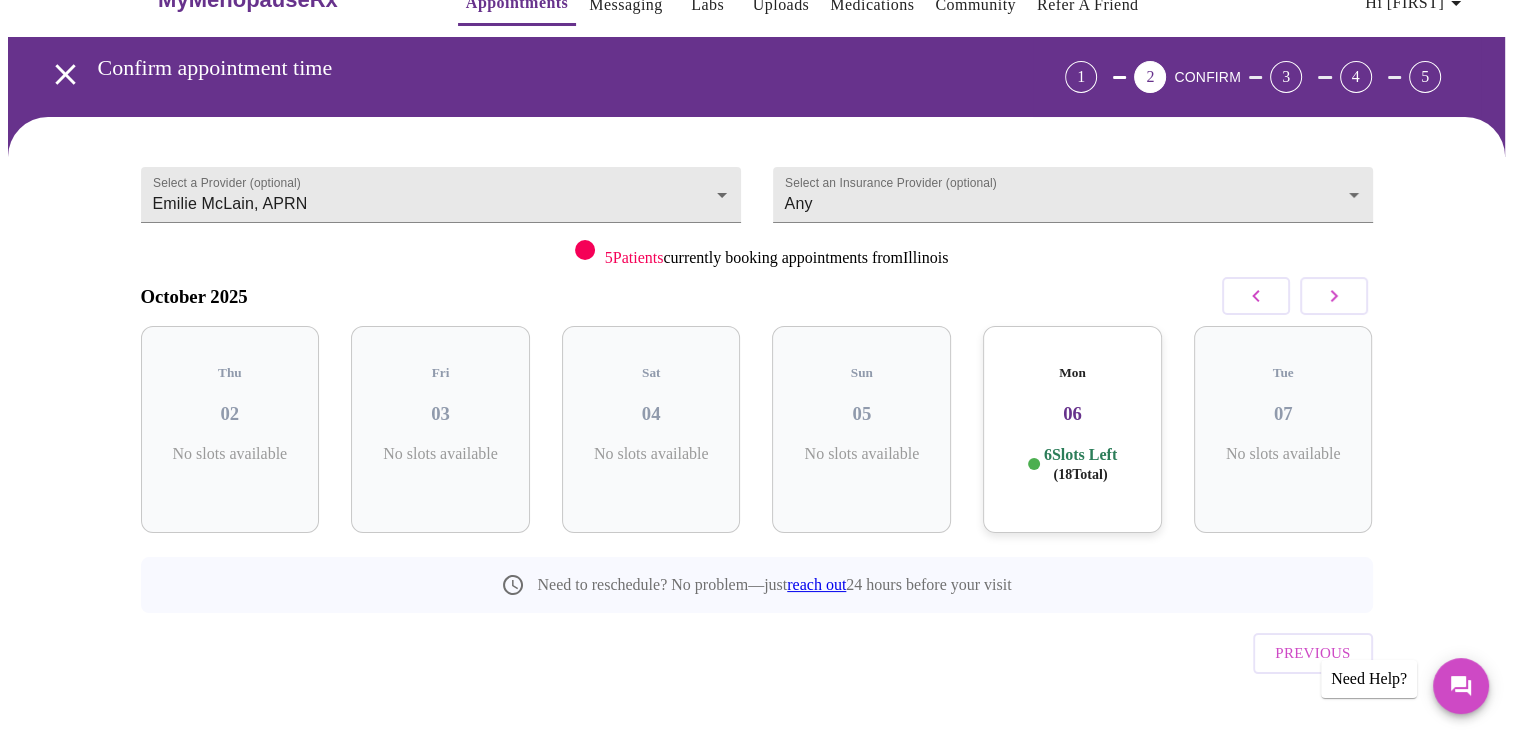 click on "06" at bounding box center [1072, 414] 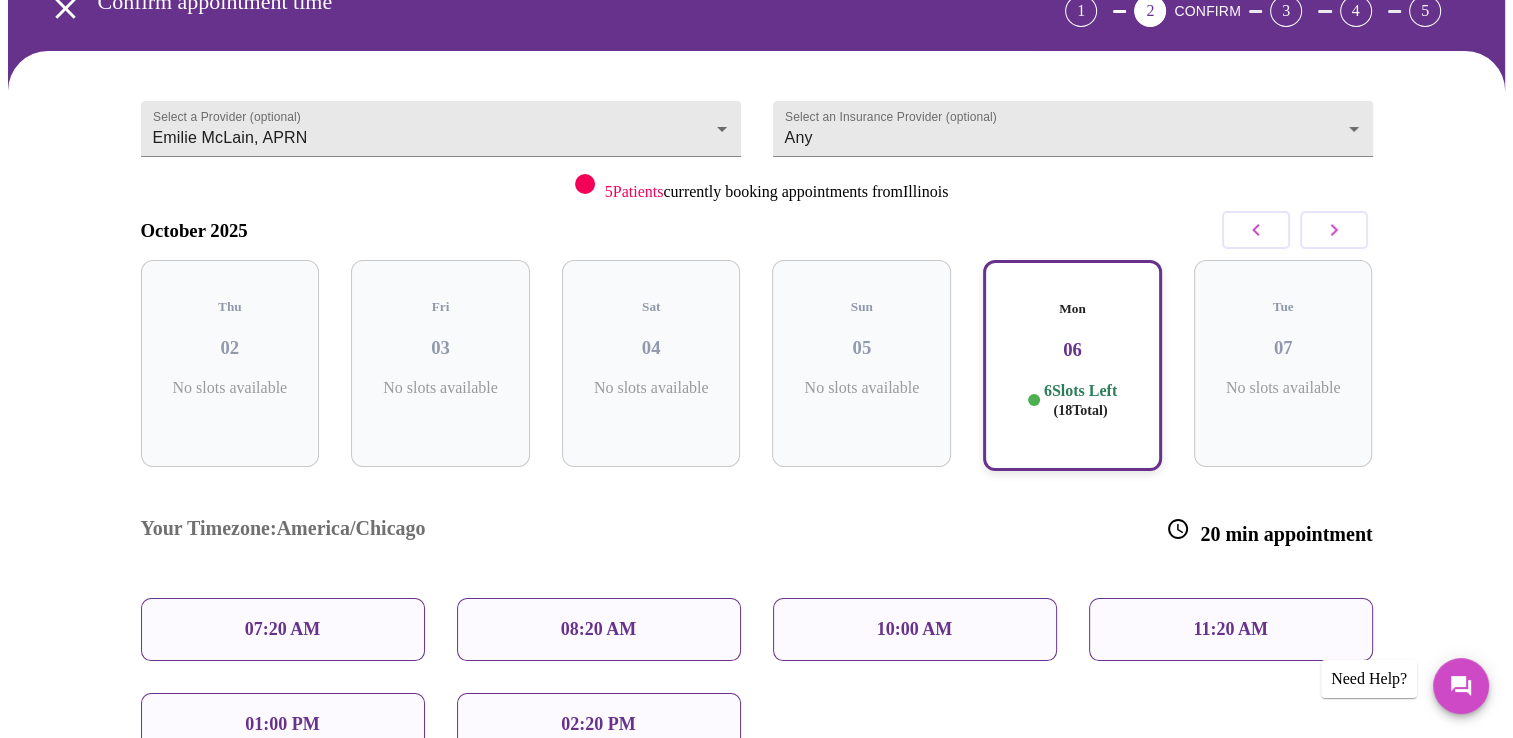 scroll, scrollTop: 146, scrollLeft: 0, axis: vertical 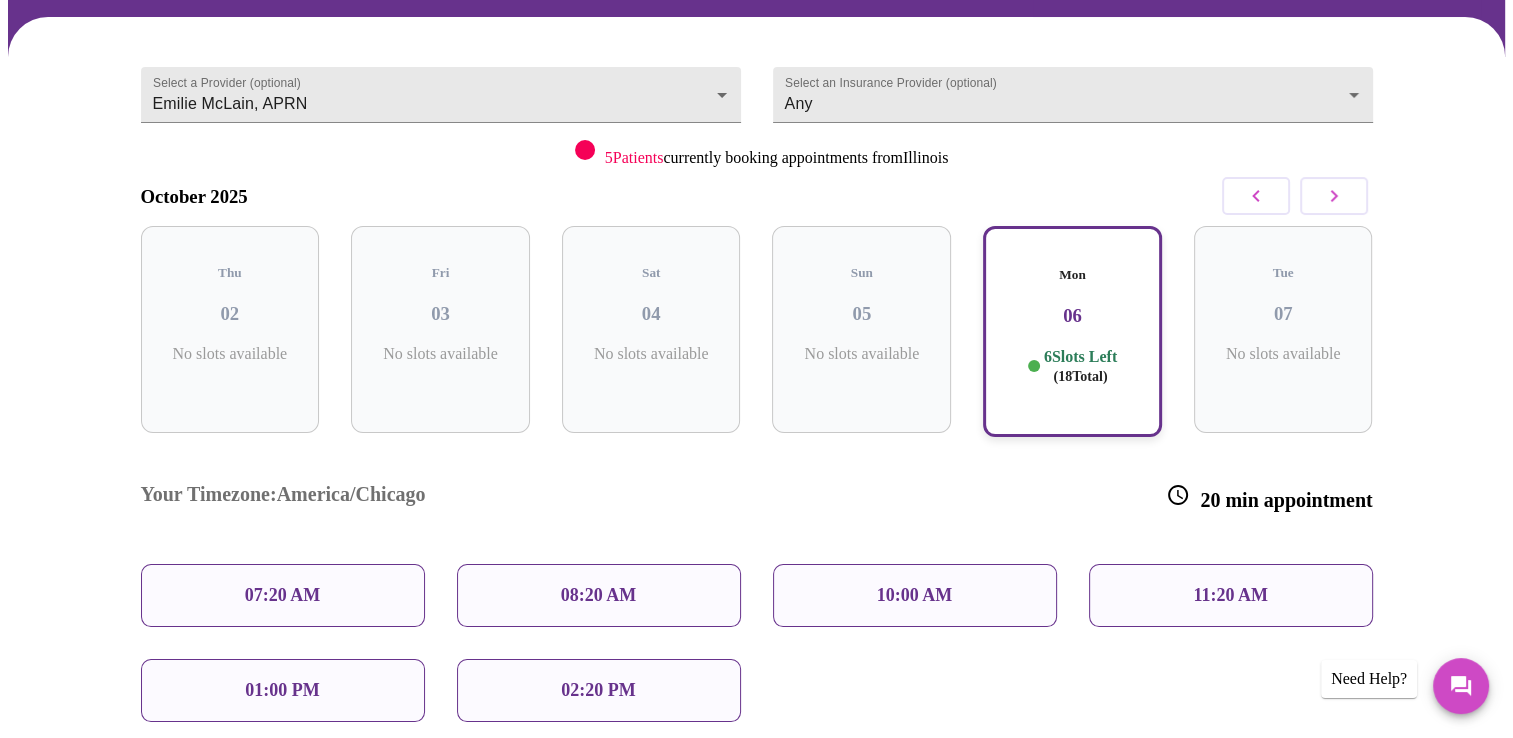 click on "08:20 AM" at bounding box center (599, 595) 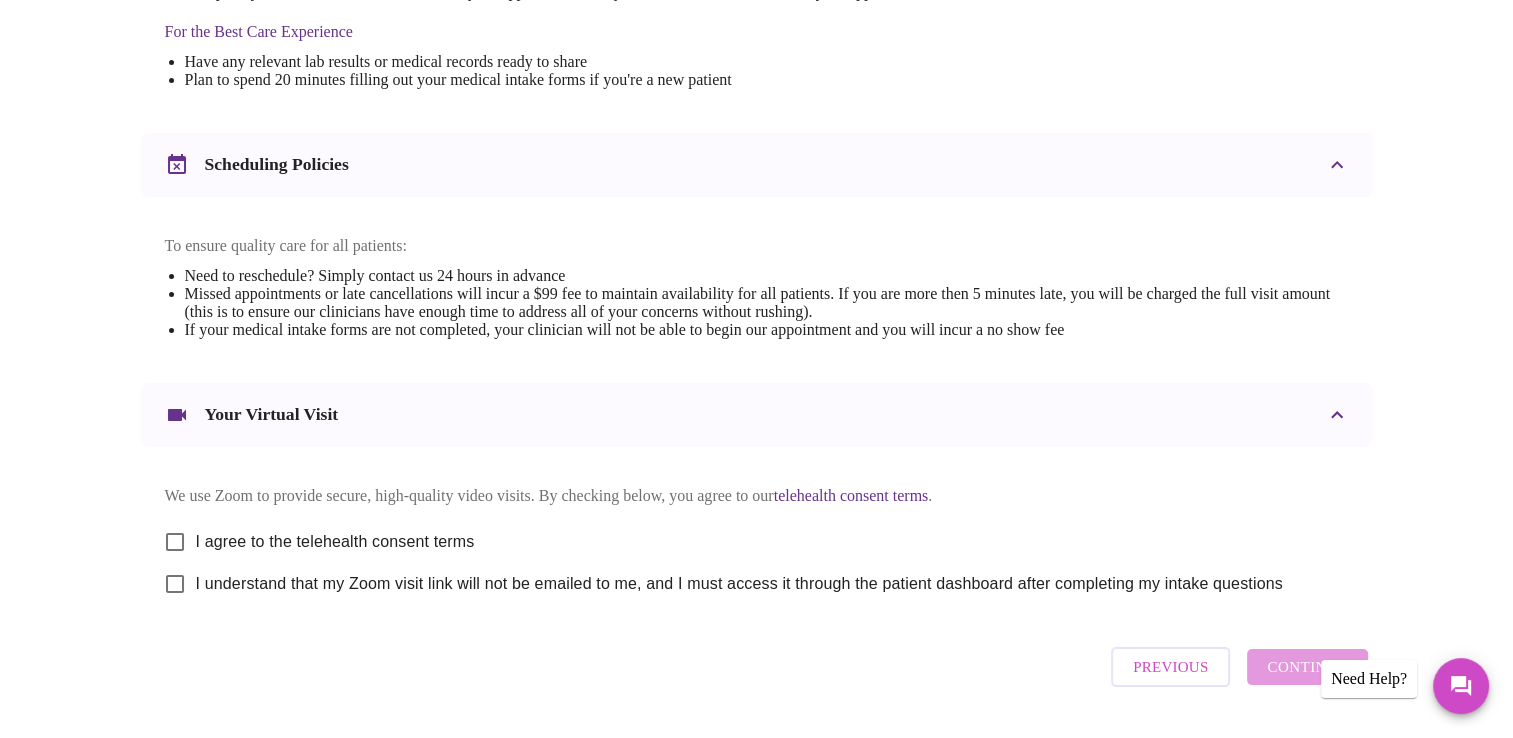 scroll, scrollTop: 700, scrollLeft: 0, axis: vertical 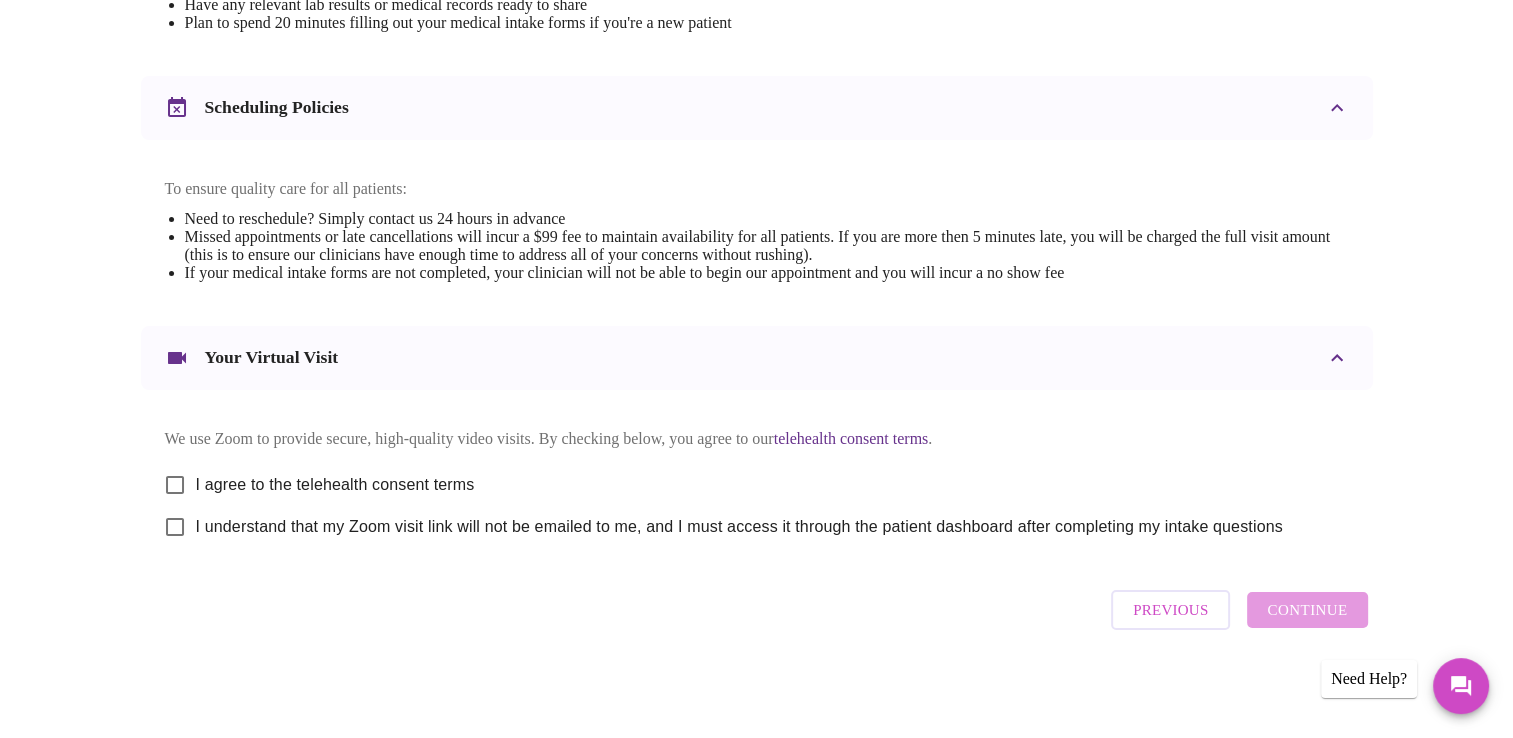 click on "I agree to the telehealth consent terms" at bounding box center (175, 485) 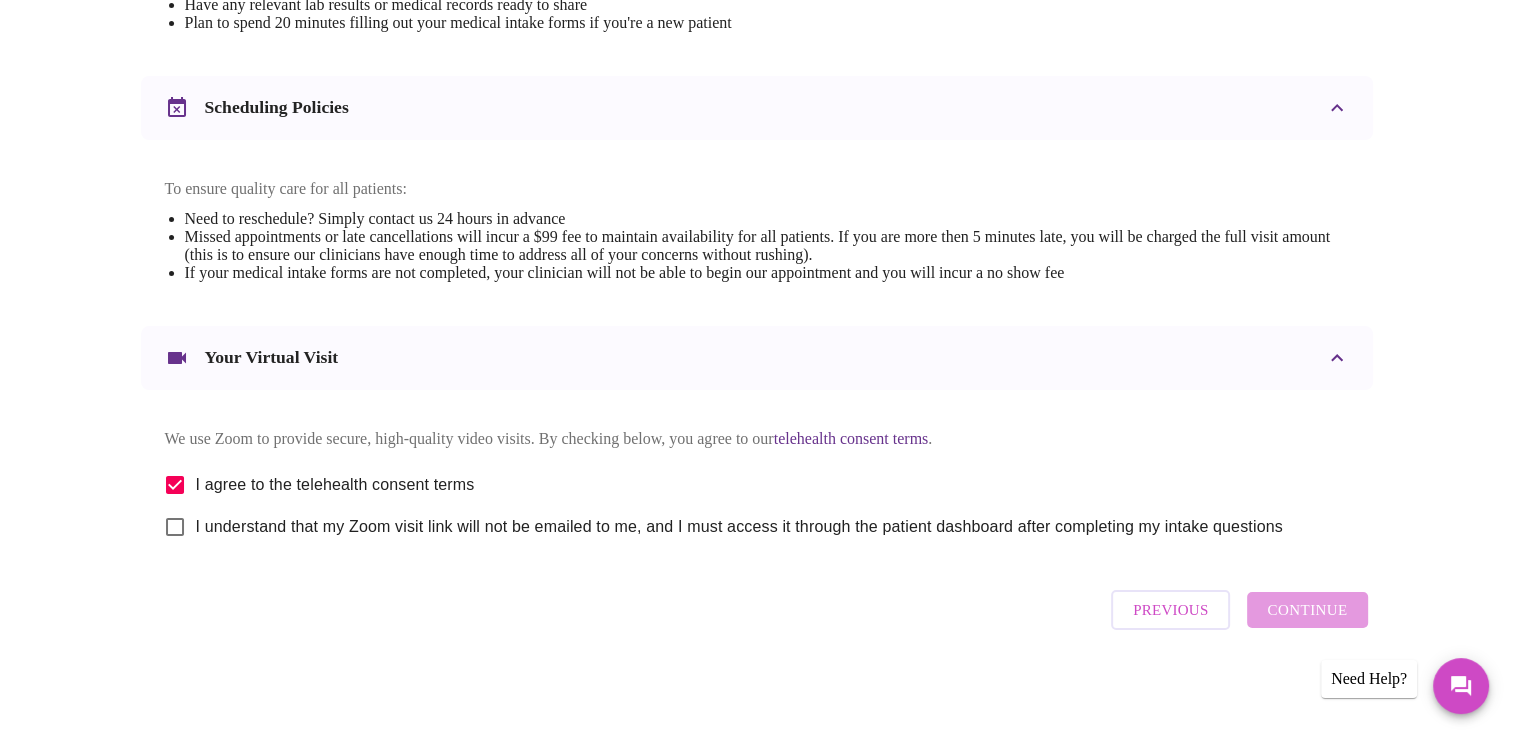 click on "I understand that my Zoom visit link will not be emailed to me, and I must access it through the patient dashboard after completing my intake questions" at bounding box center [175, 527] 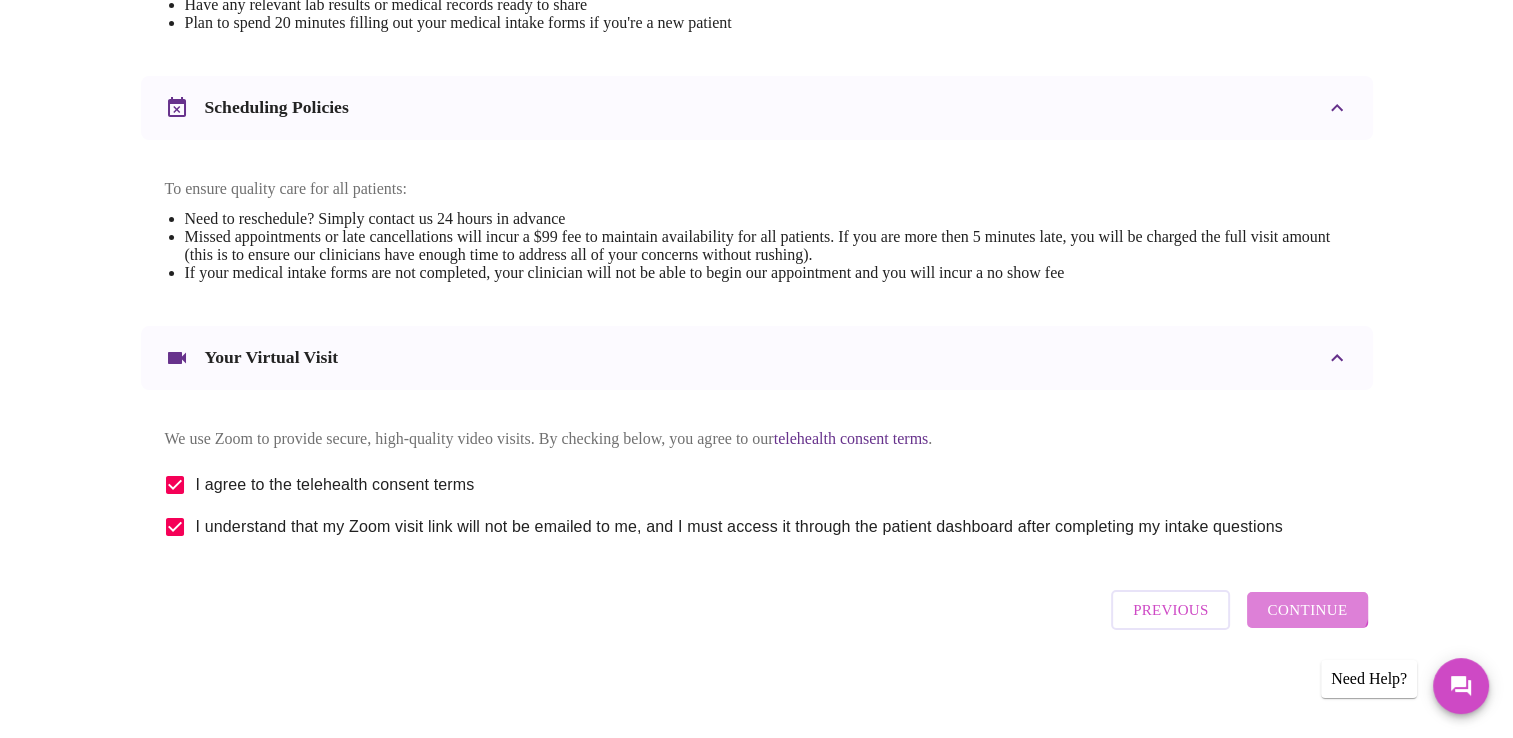 click on "Continue" at bounding box center (1307, 610) 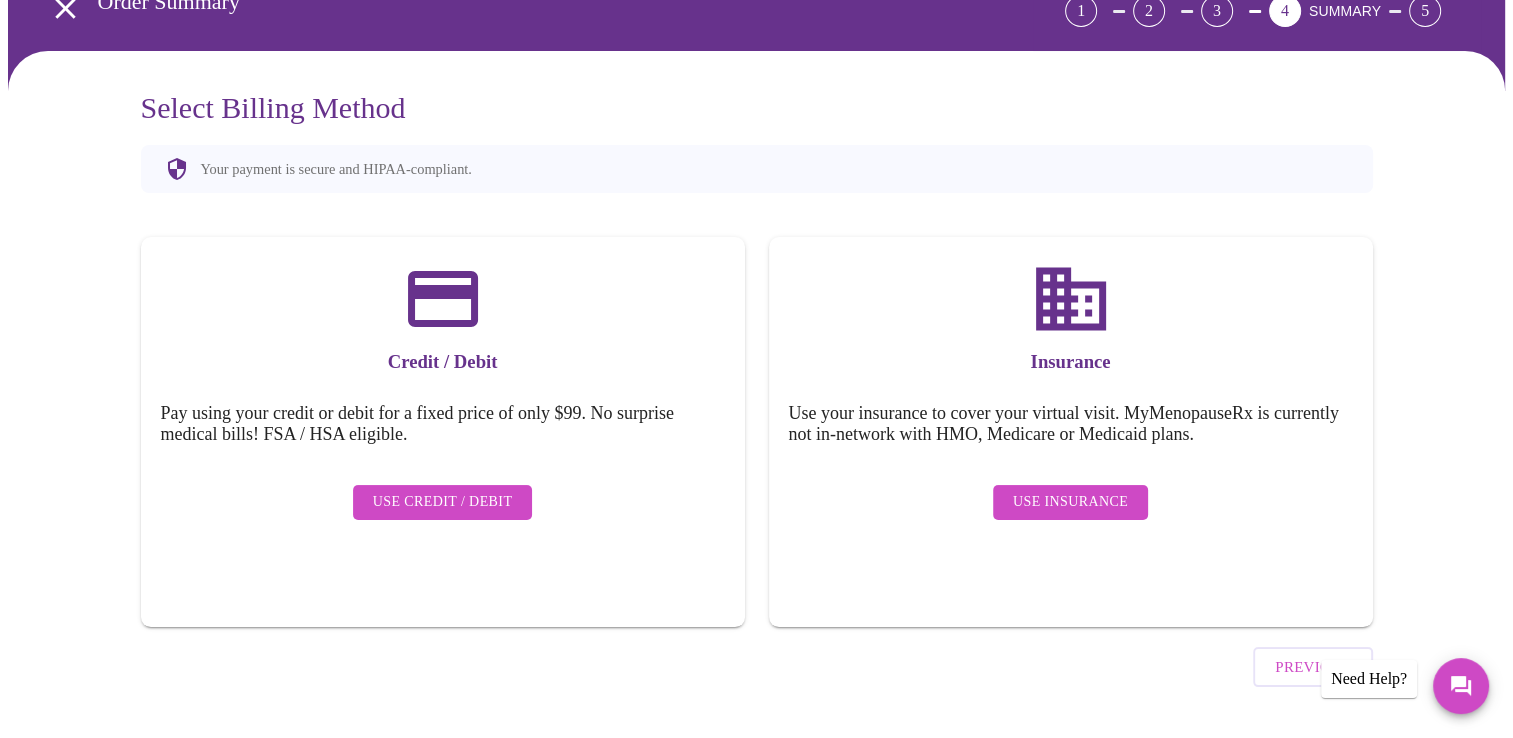 click on "Use Insurance" at bounding box center [1070, 502] 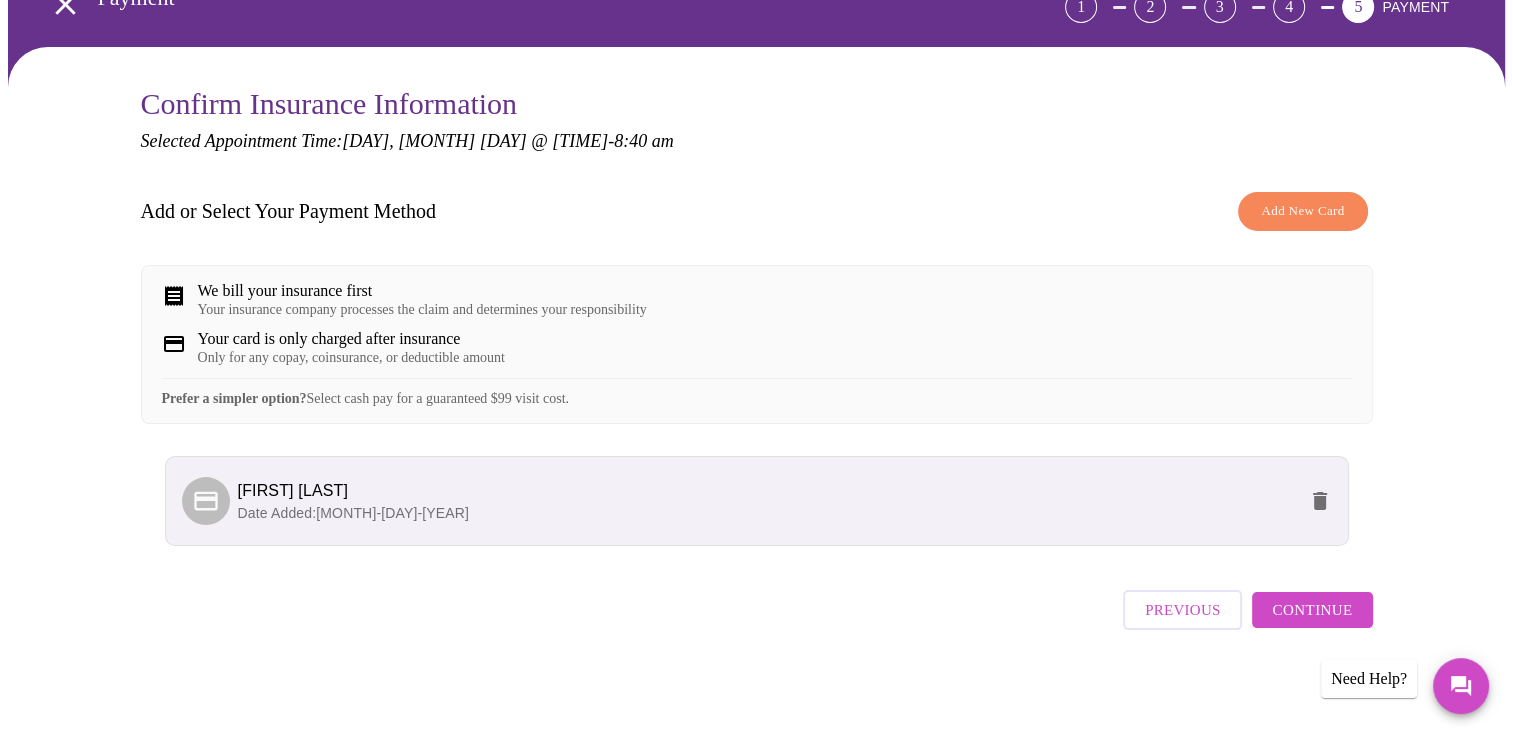 scroll, scrollTop: 129, scrollLeft: 0, axis: vertical 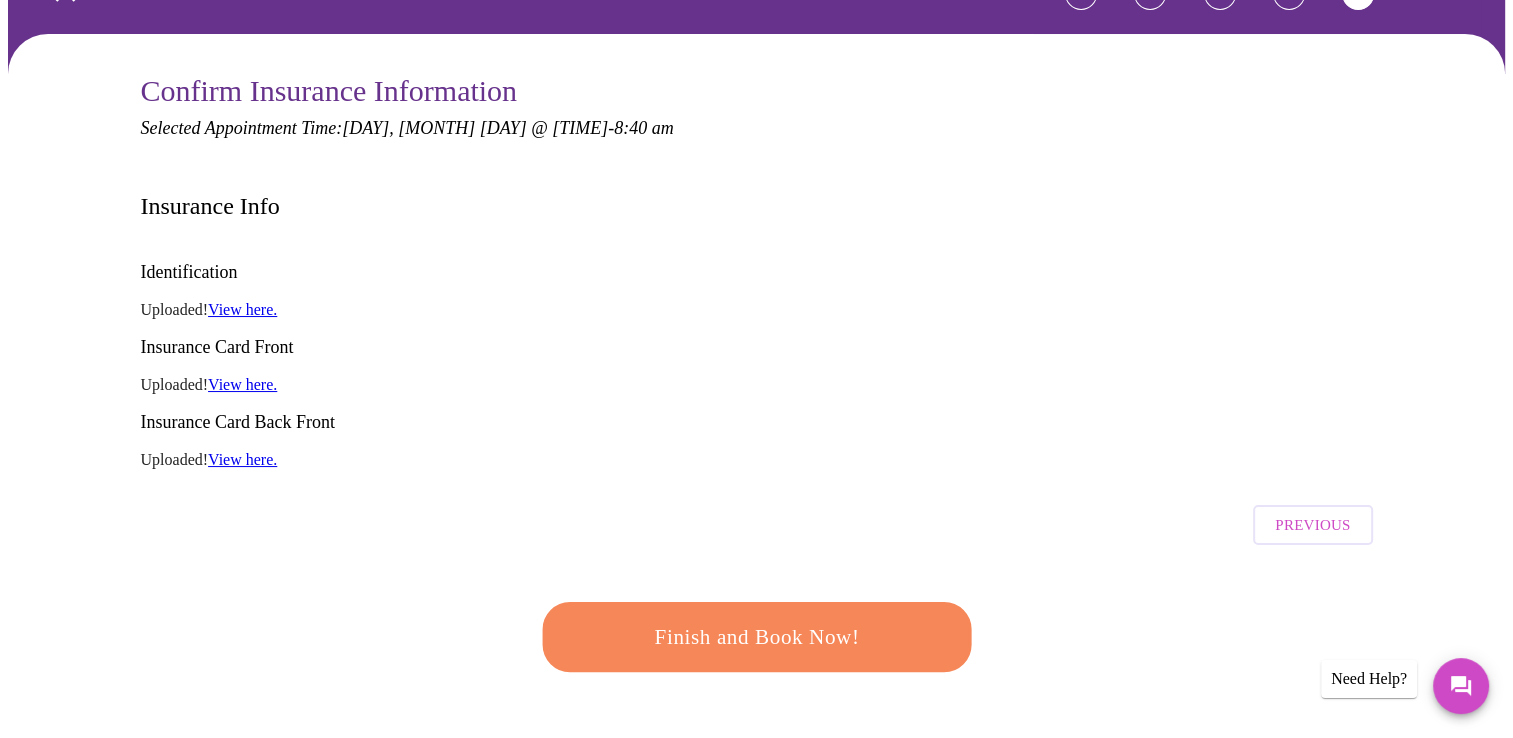 click on "Finish and Book Now!" at bounding box center (757, 637) 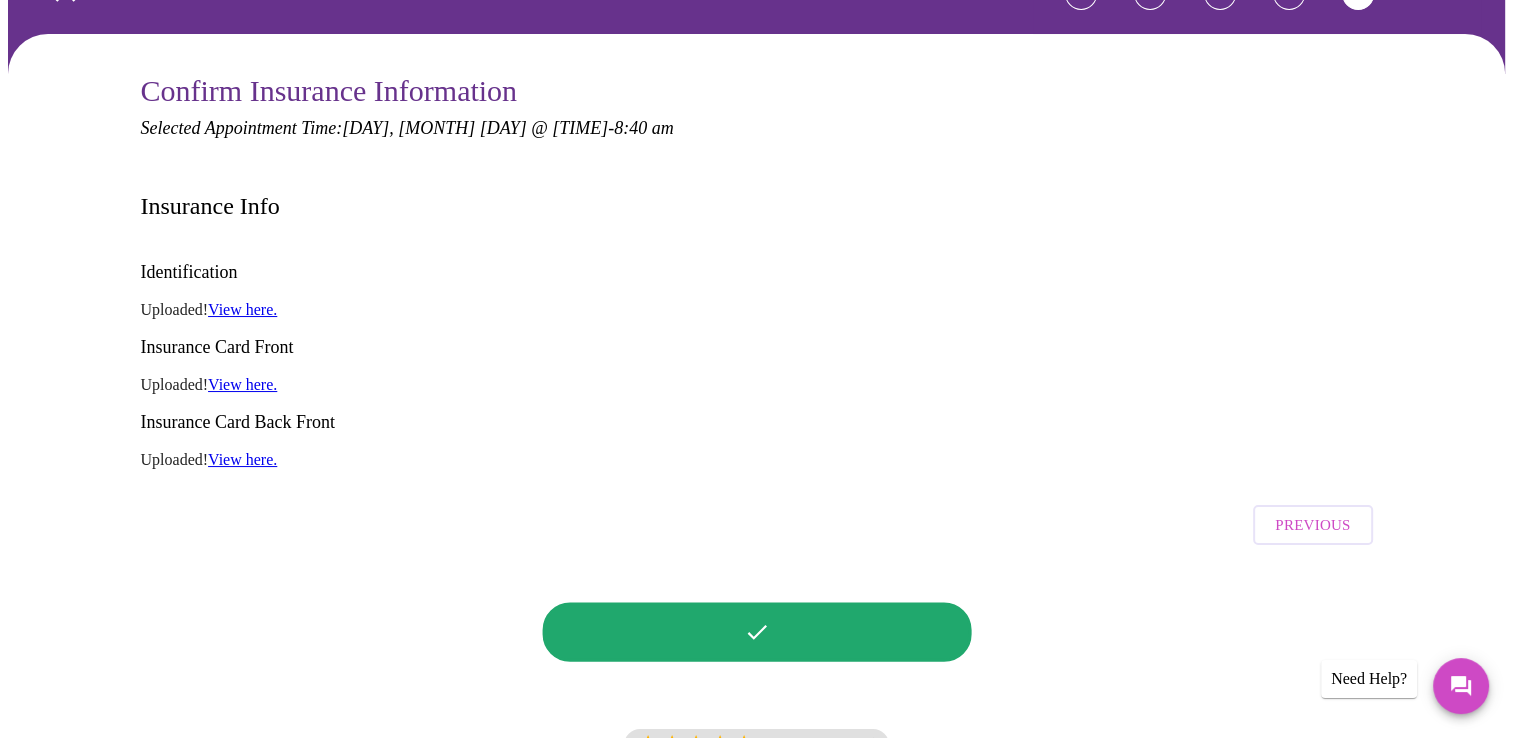 scroll, scrollTop: 0, scrollLeft: 0, axis: both 